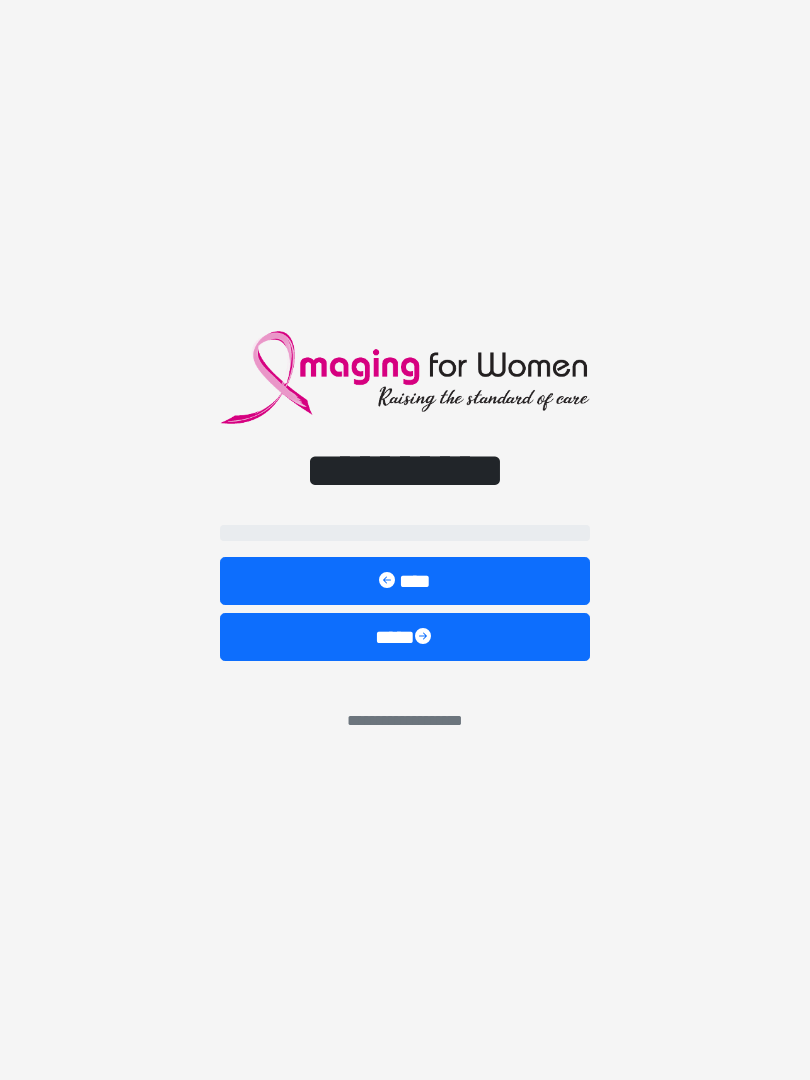 scroll, scrollTop: 0, scrollLeft: 0, axis: both 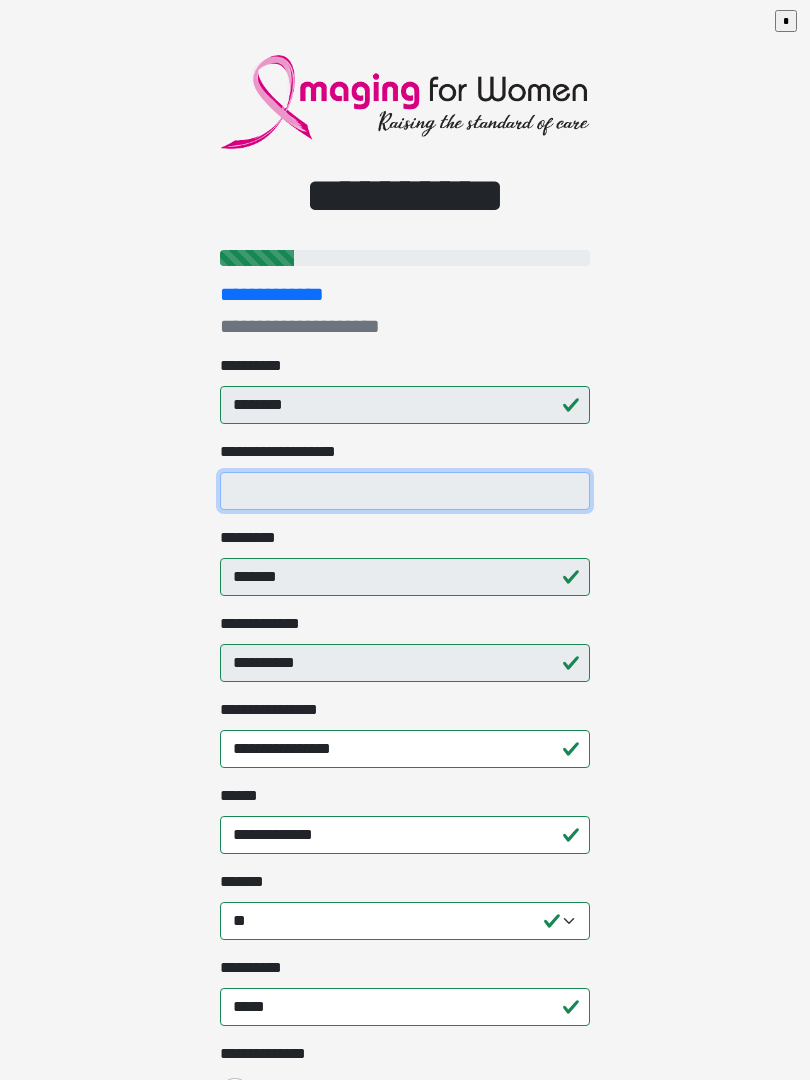 click on "**********" at bounding box center [405, 491] 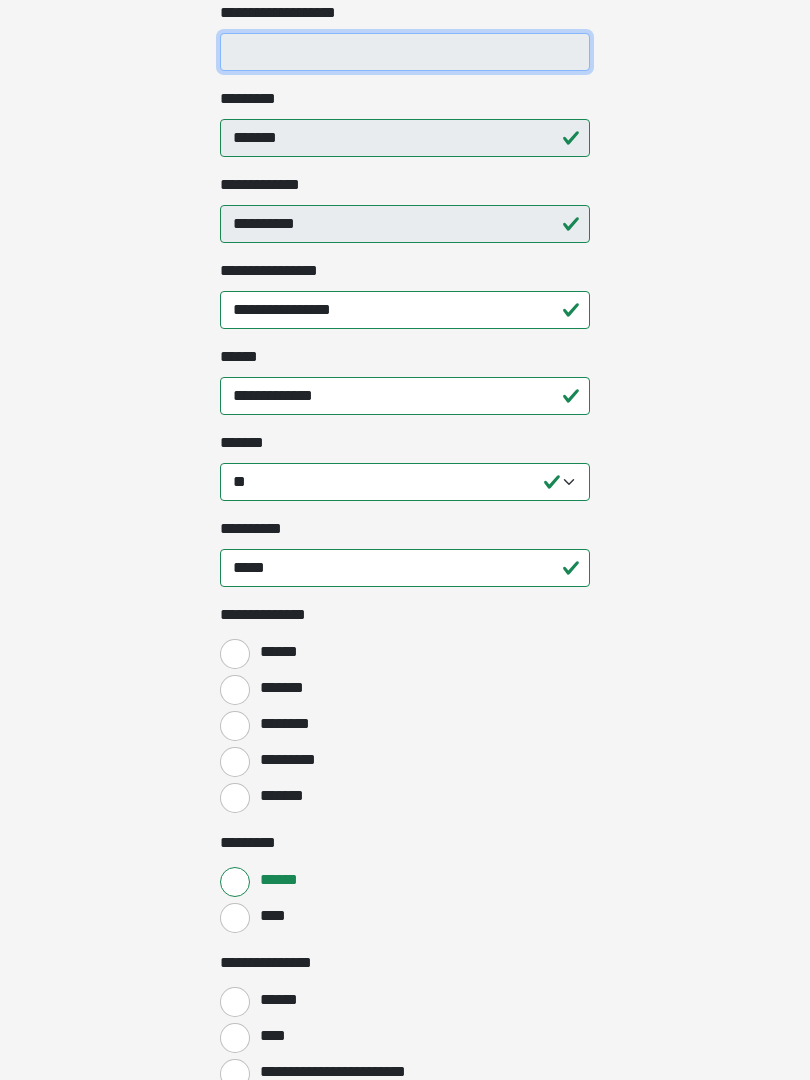 scroll, scrollTop: 439, scrollLeft: 0, axis: vertical 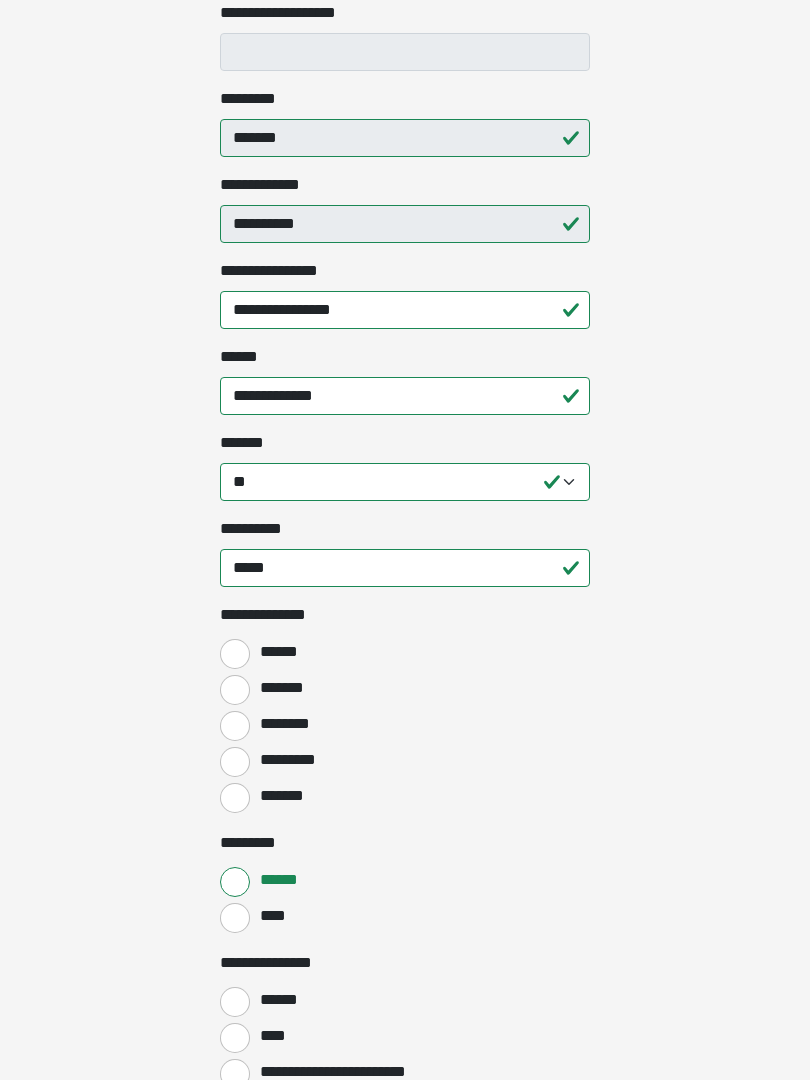 click on "******" at bounding box center [235, 654] 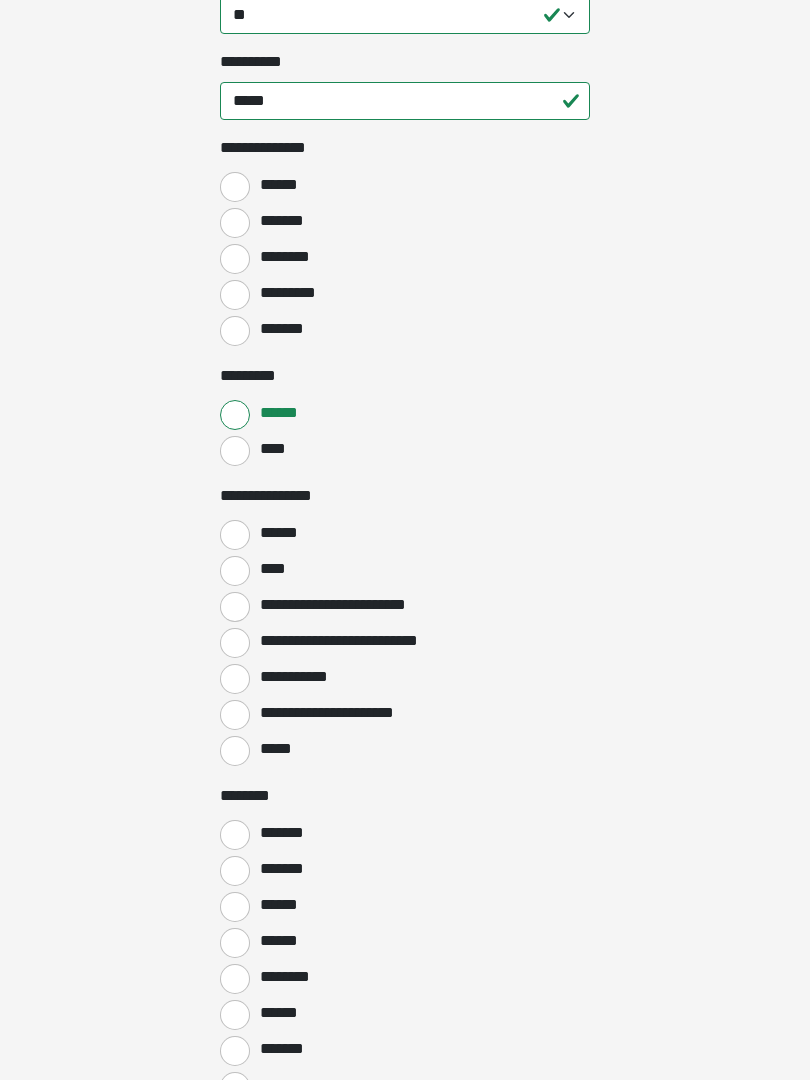 scroll, scrollTop: 906, scrollLeft: 0, axis: vertical 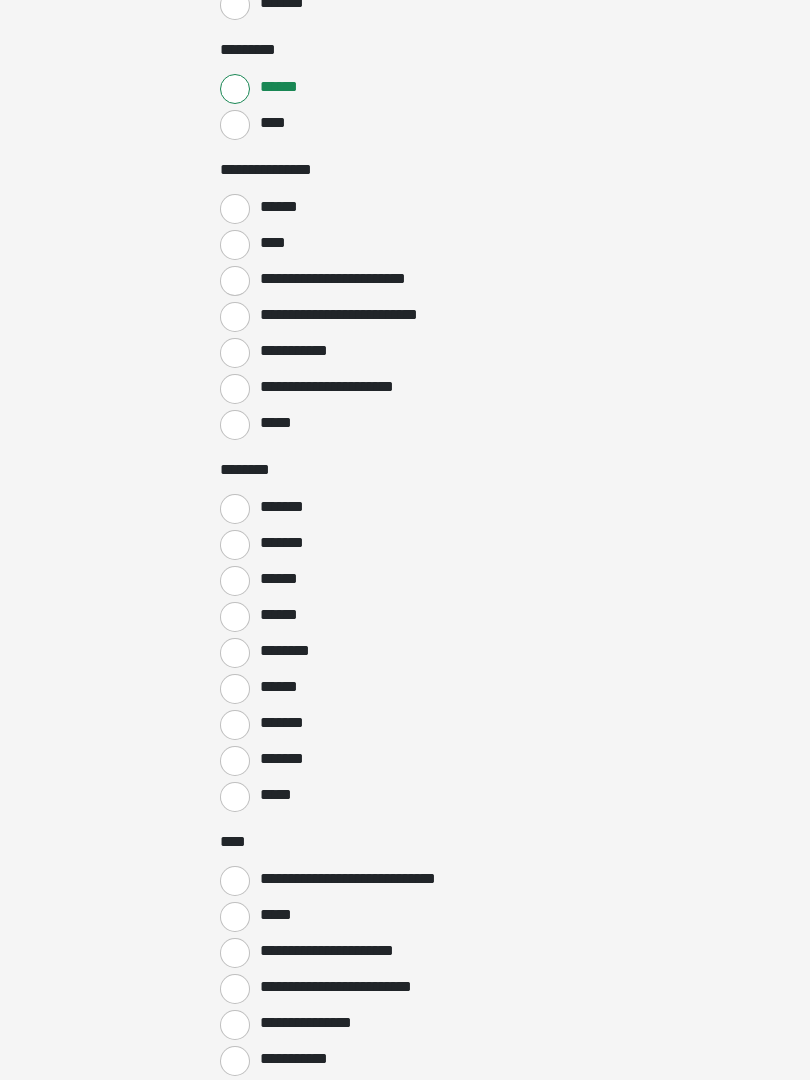 click on "*******" at bounding box center [235, 509] 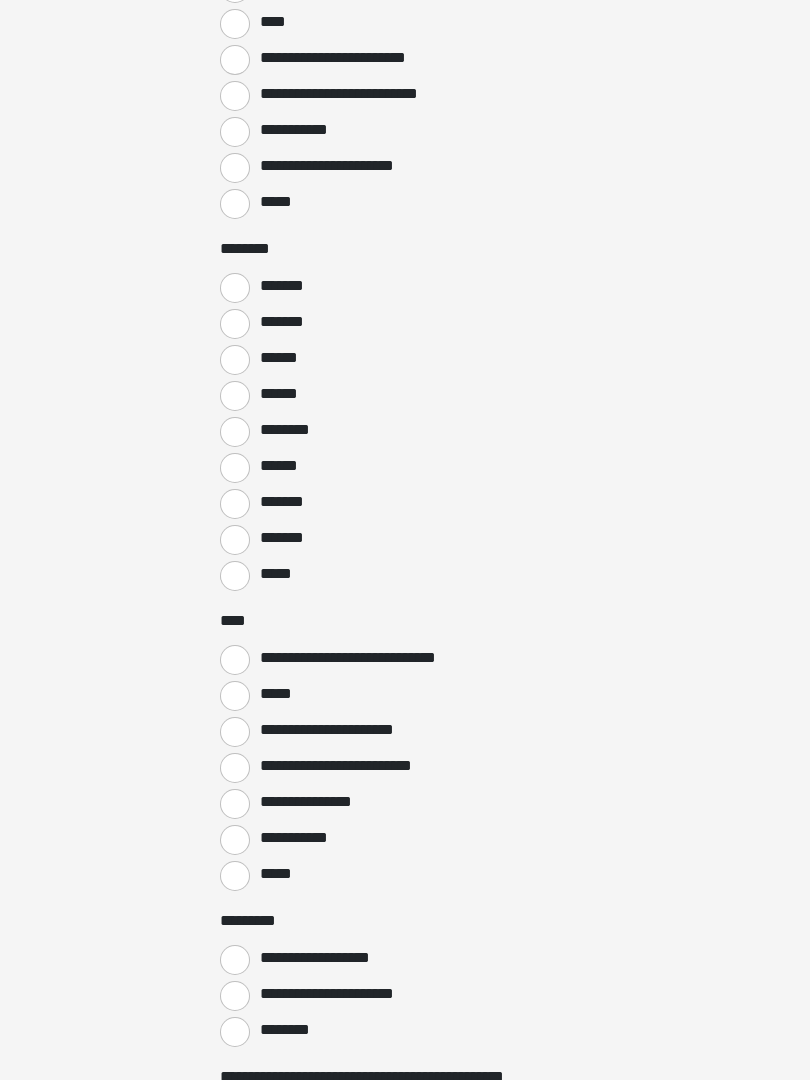 scroll, scrollTop: 1512, scrollLeft: 0, axis: vertical 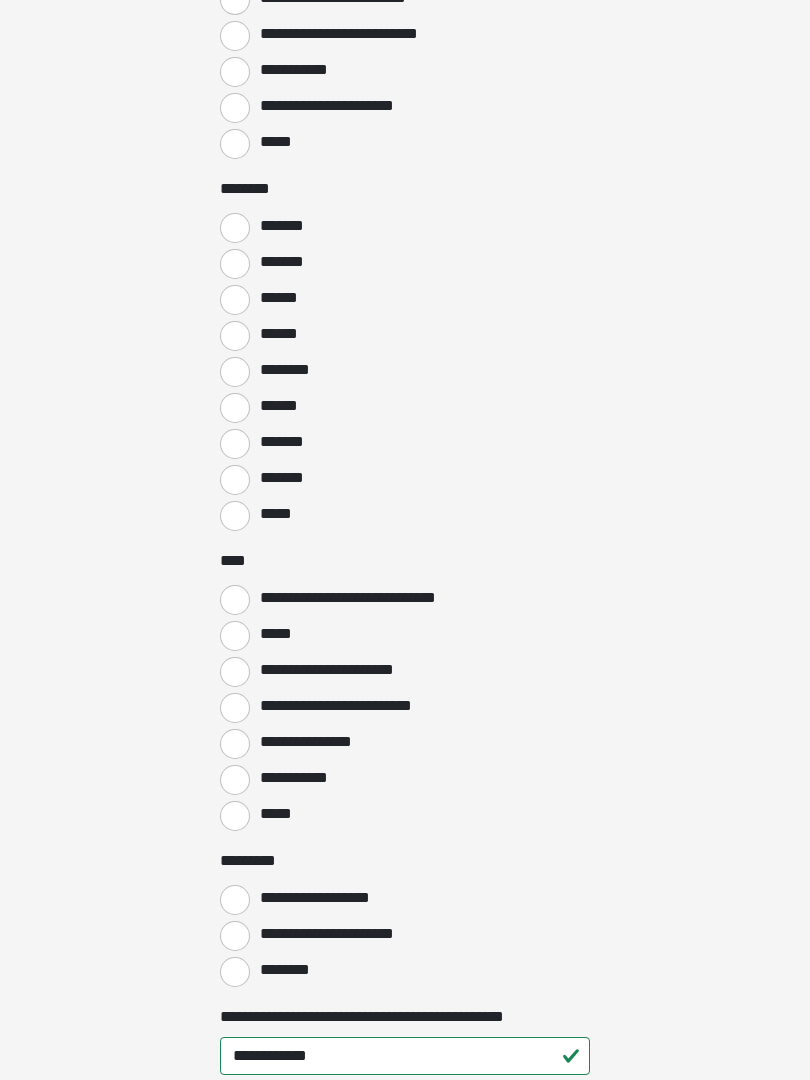 click on "**********" at bounding box center (235, 745) 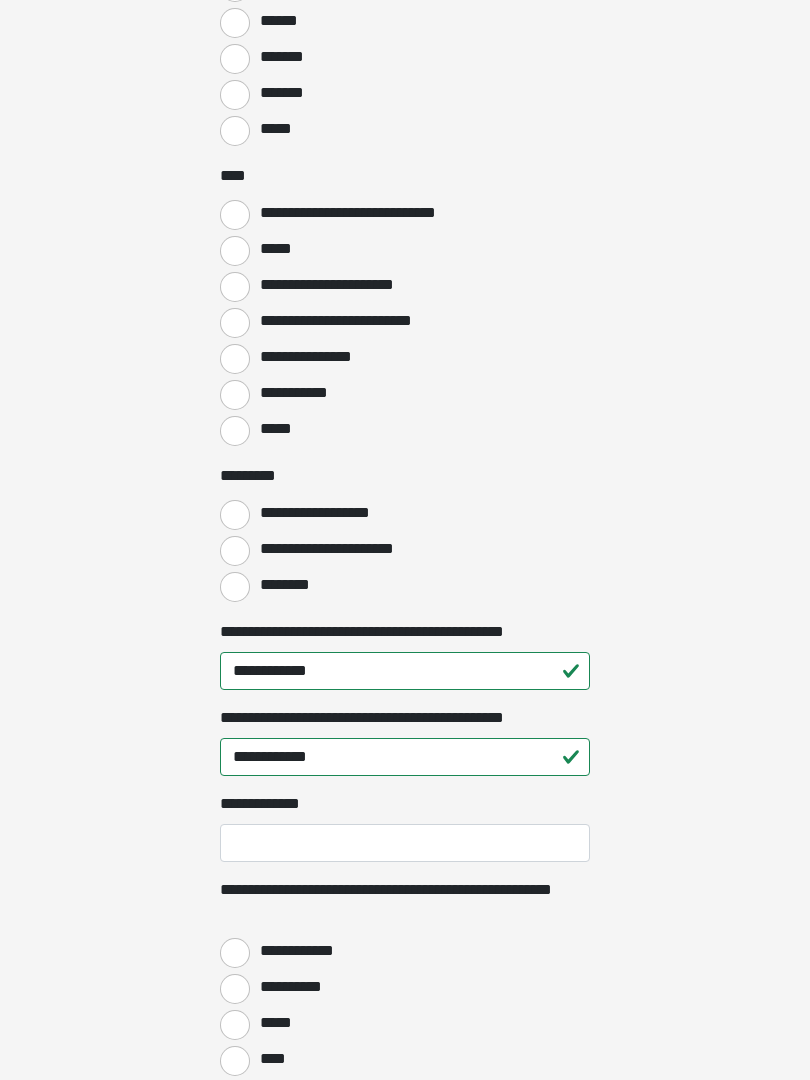 scroll, scrollTop: 1897, scrollLeft: 0, axis: vertical 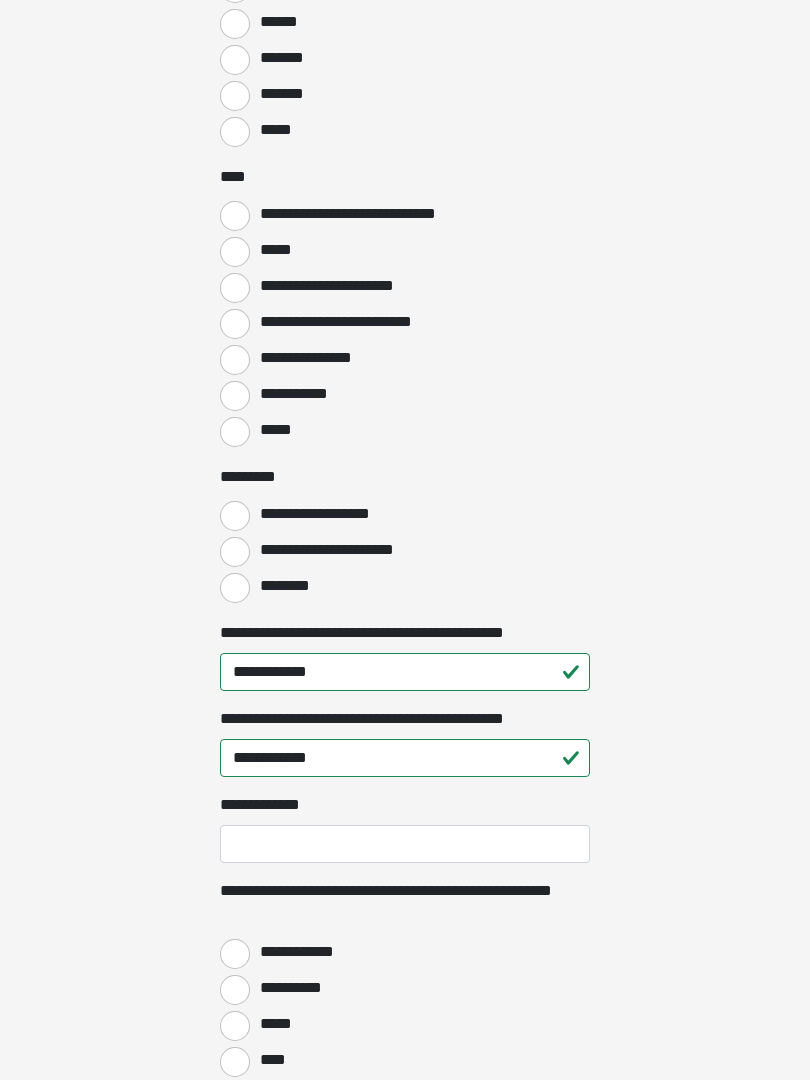click on "**********" at bounding box center [235, 552] 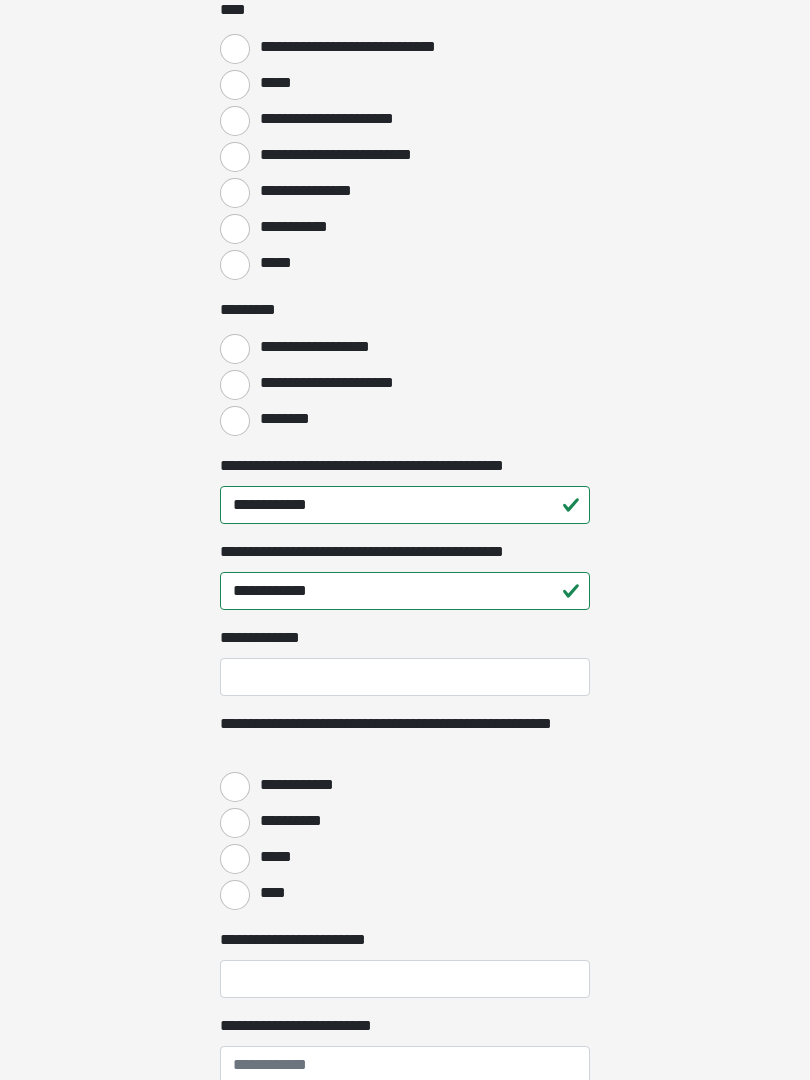 click on "**********" at bounding box center [405, 678] 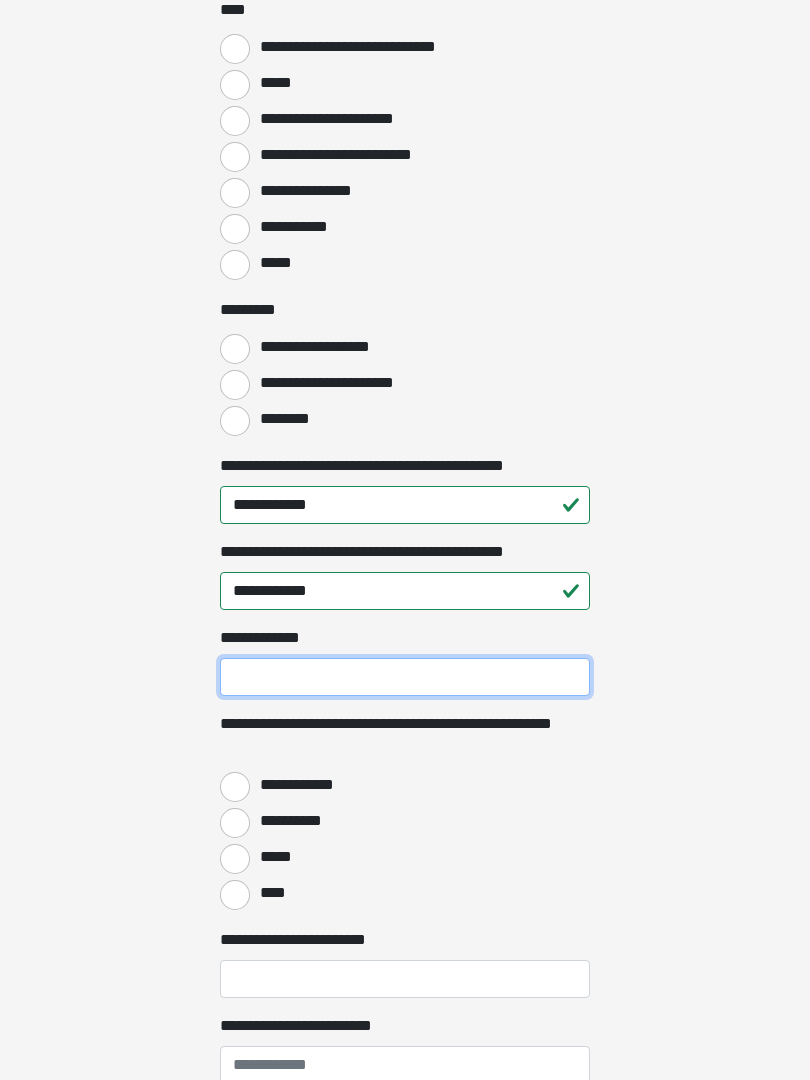 scroll, scrollTop: 2063, scrollLeft: 0, axis: vertical 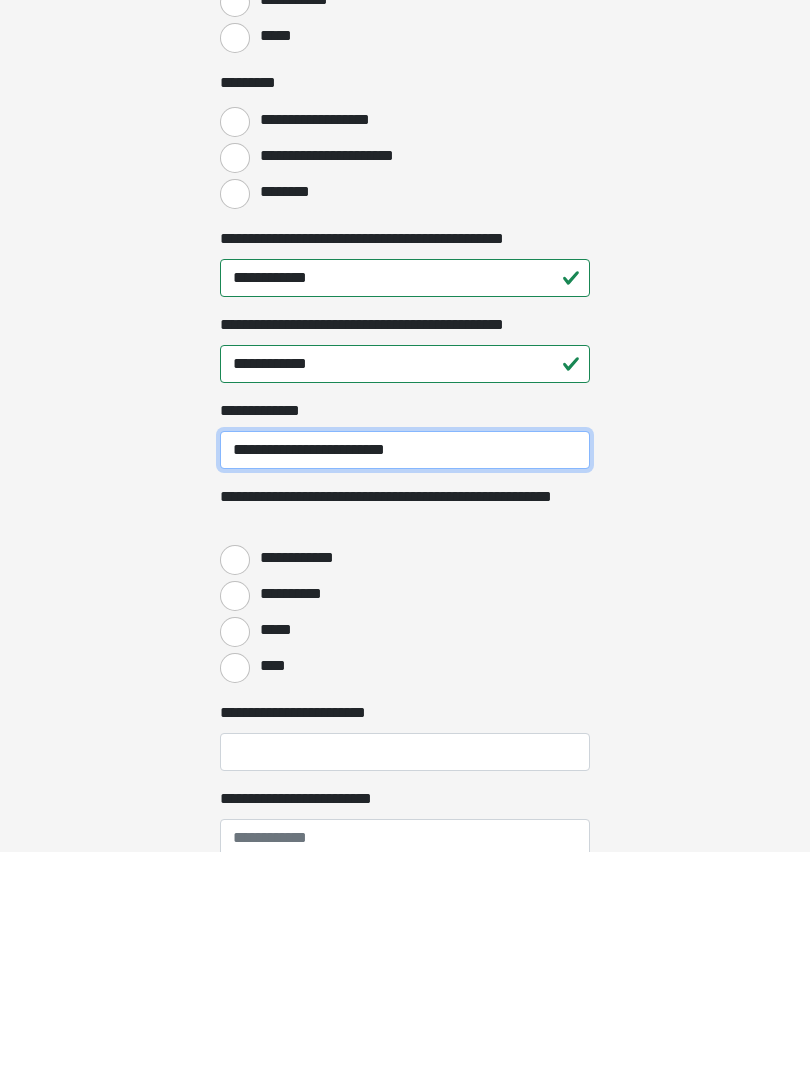 type on "**********" 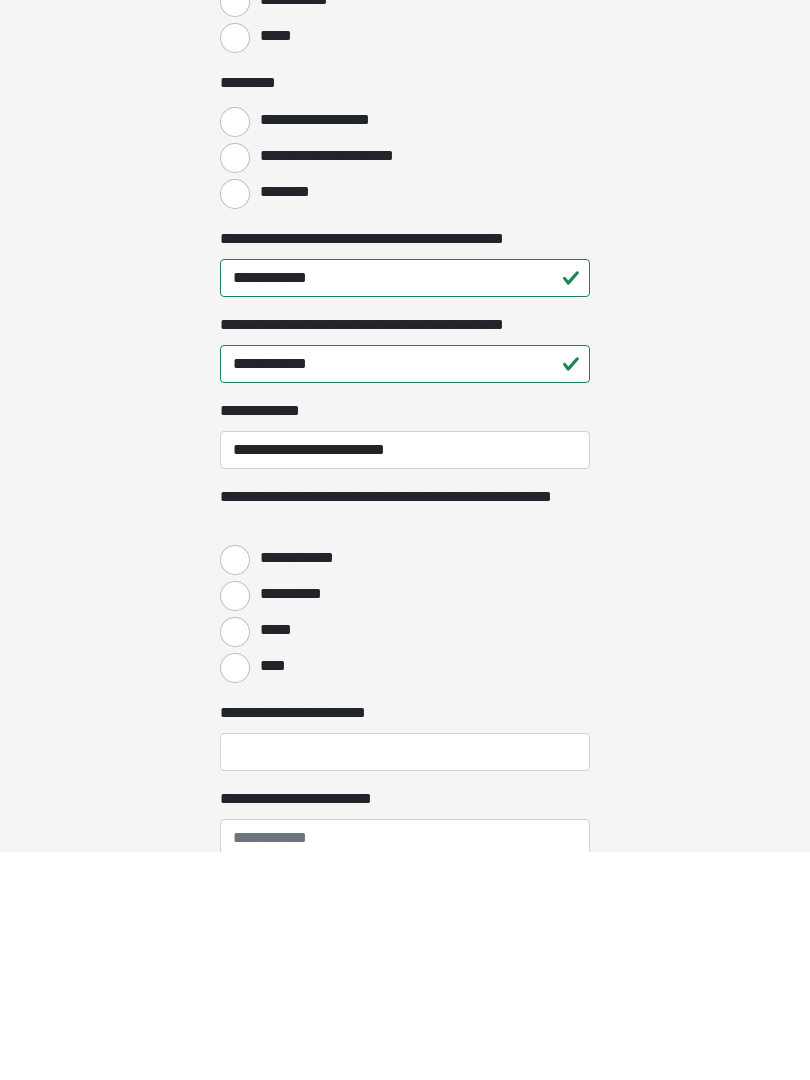 click on "**********" at bounding box center [235, 788] 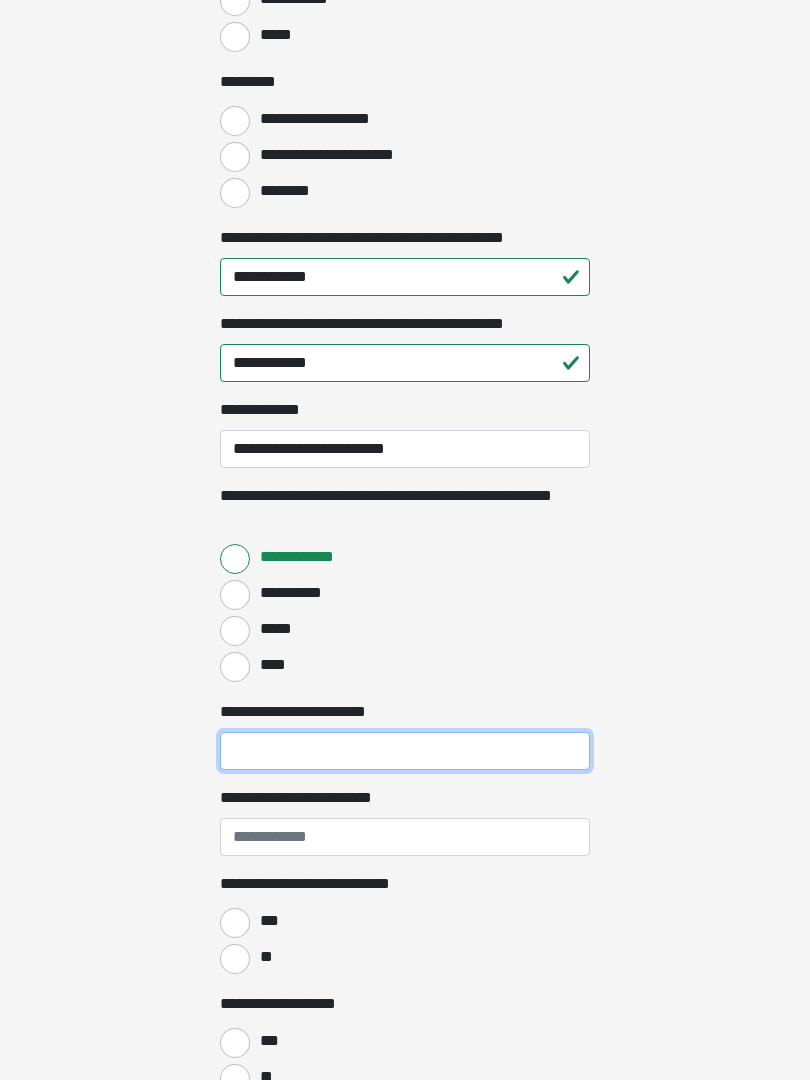 click on "**********" at bounding box center (405, 751) 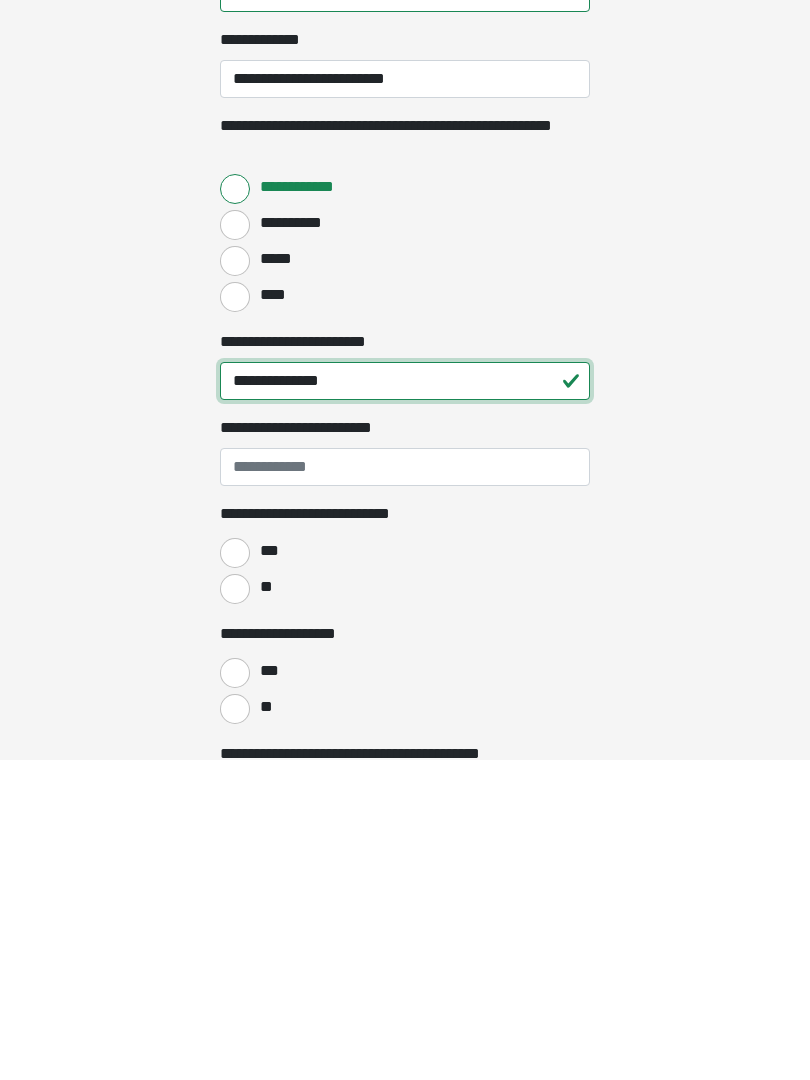 type on "**********" 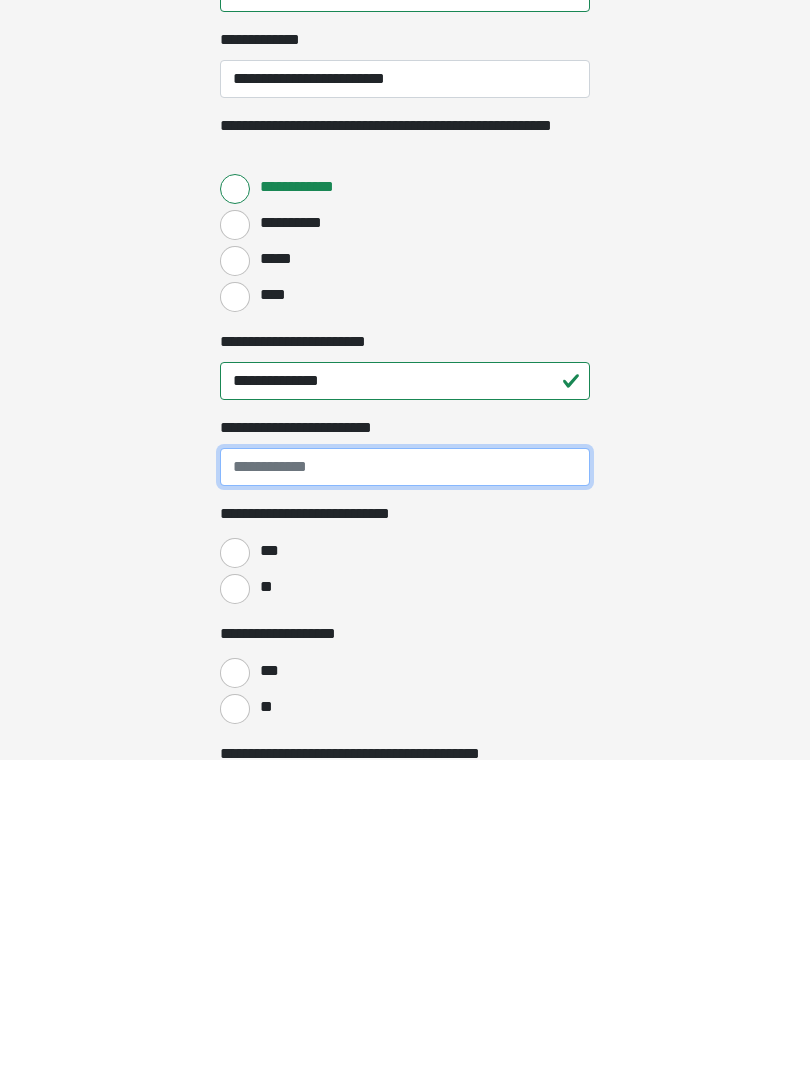 click on "**********" at bounding box center [405, 787] 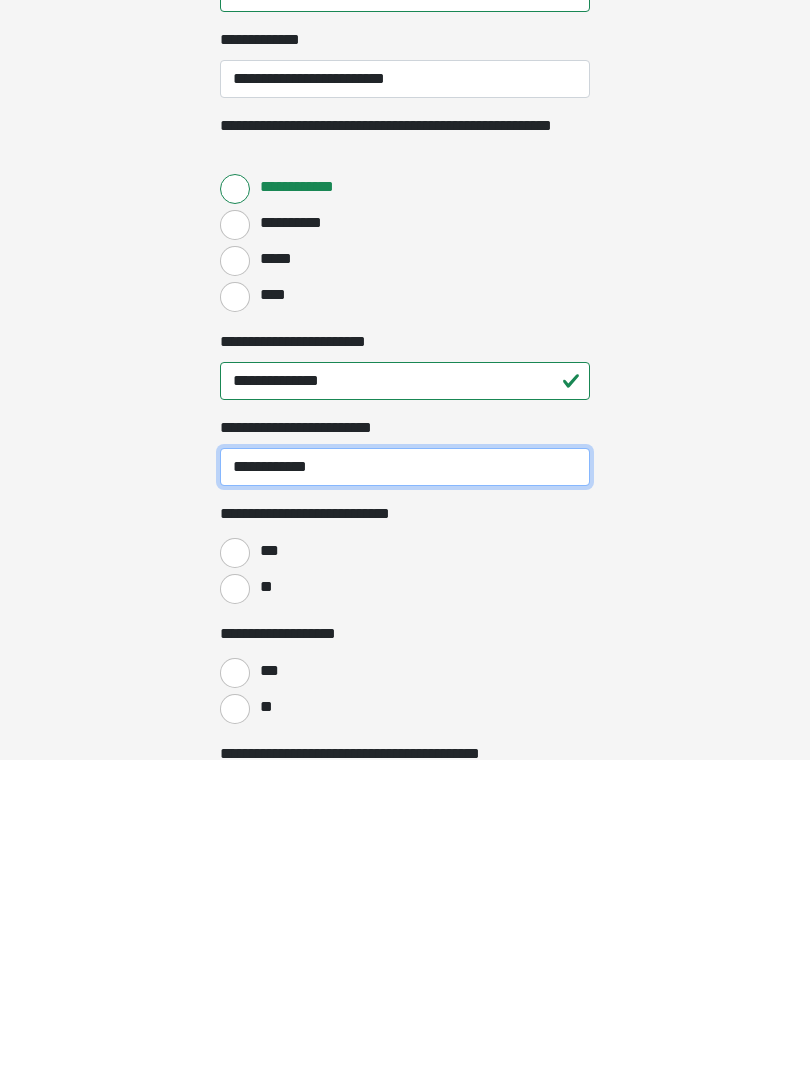 type on "**********" 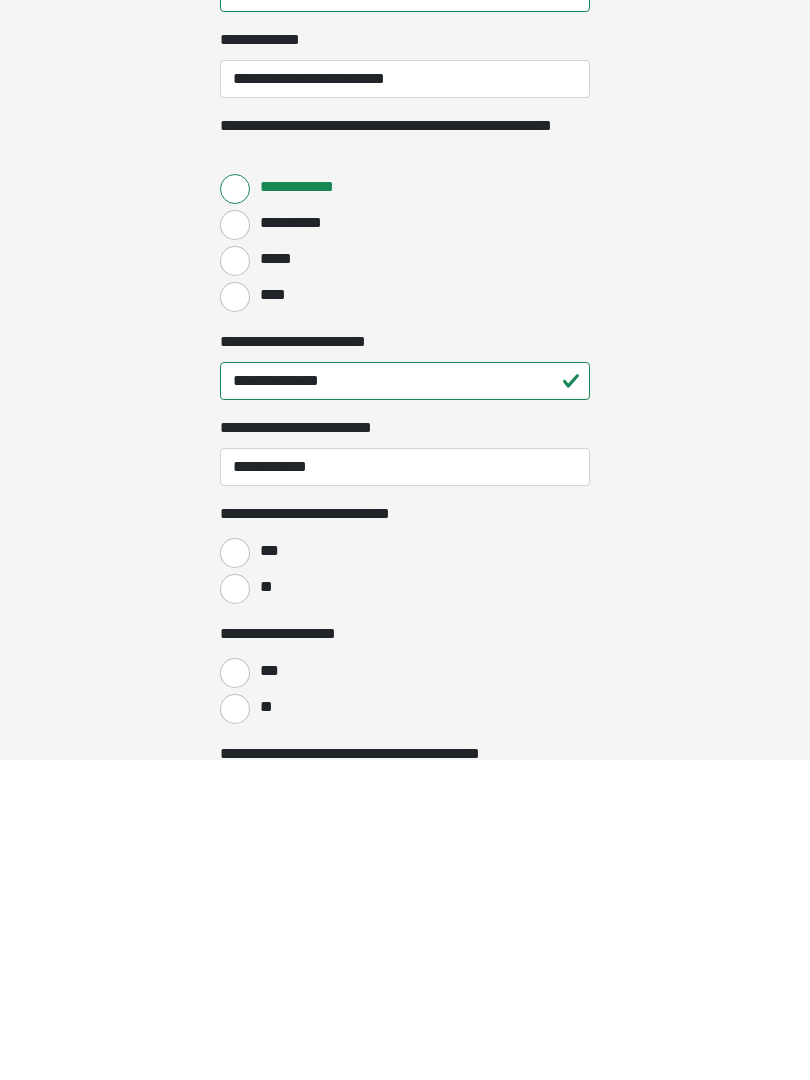 click on "**" at bounding box center (235, 909) 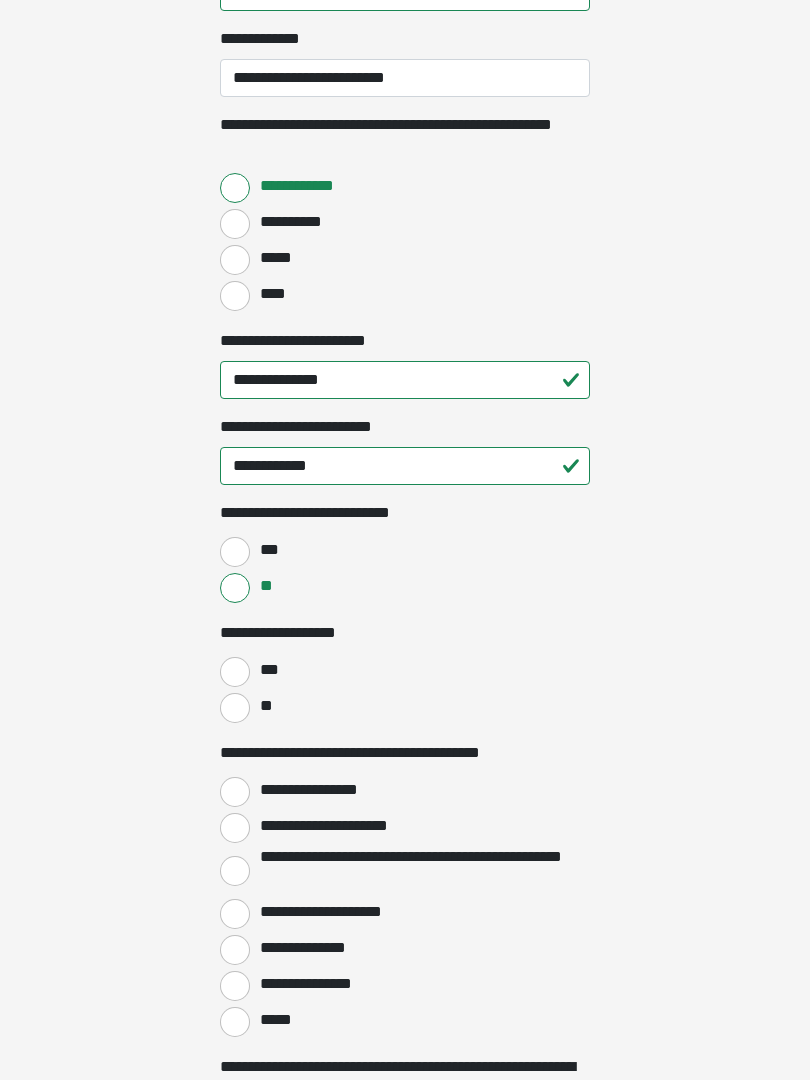 click on "**" at bounding box center (235, 708) 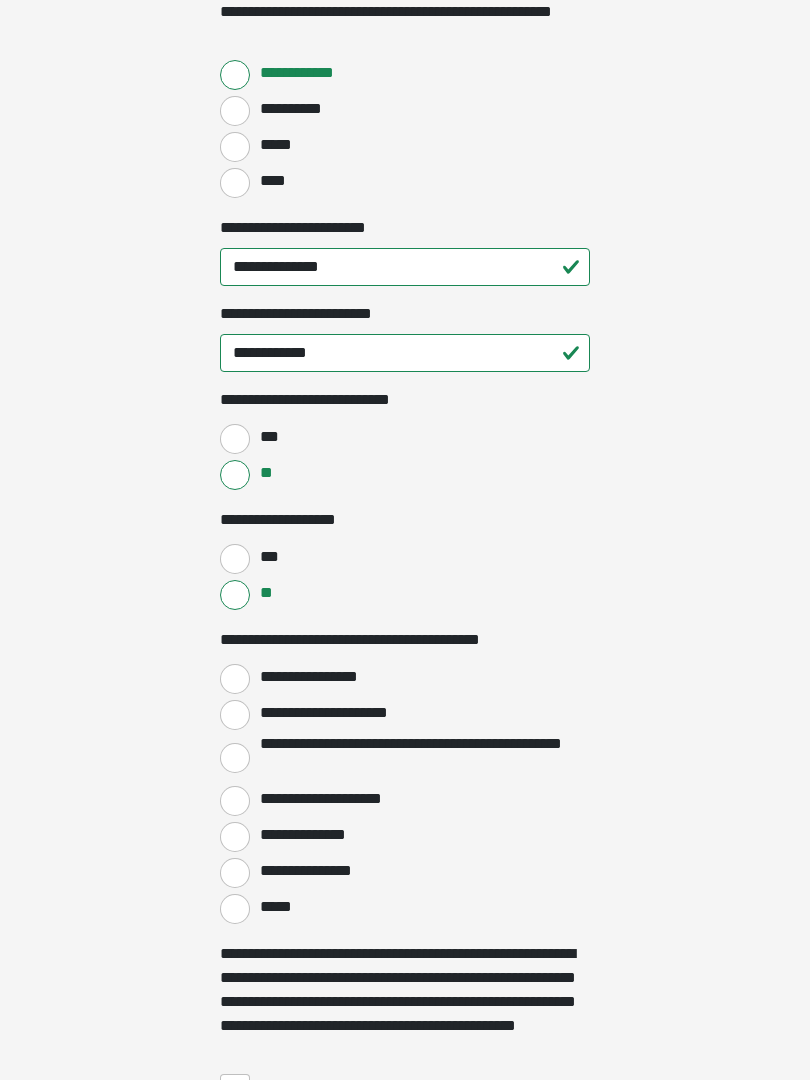 scroll, scrollTop: 2779, scrollLeft: 0, axis: vertical 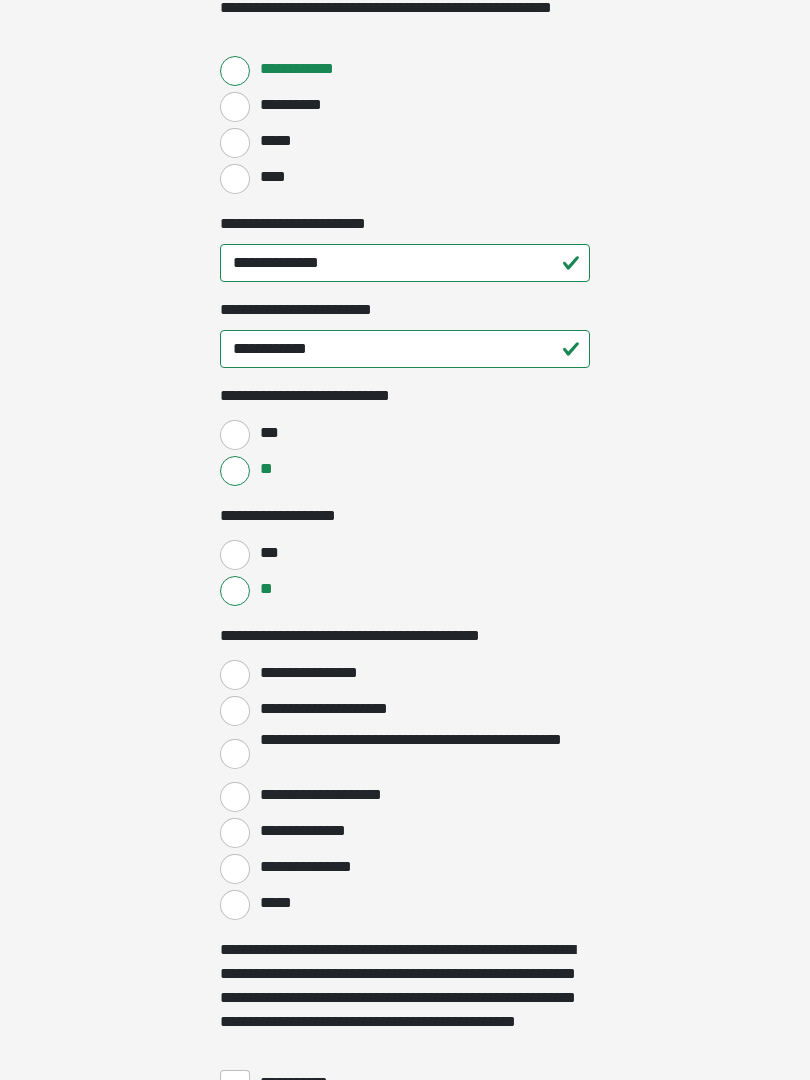 click on "**********" at bounding box center [235, 712] 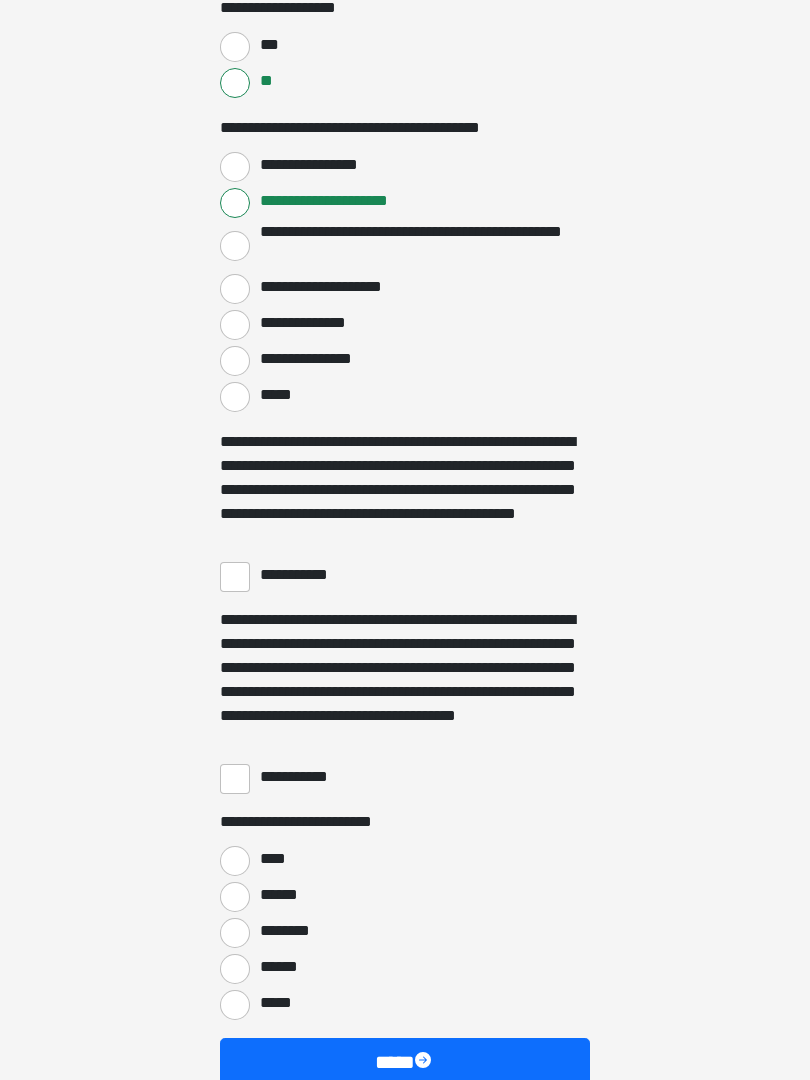 click on "**********" at bounding box center (235, 578) 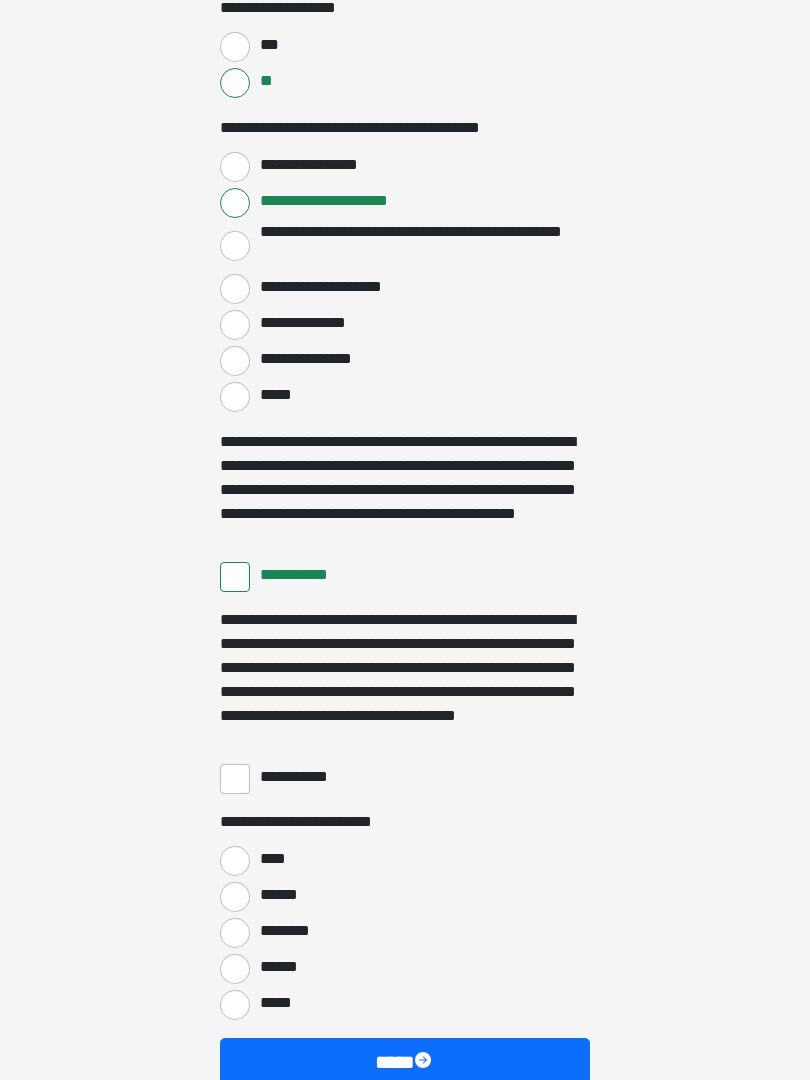 click on "**********" at bounding box center (235, 779) 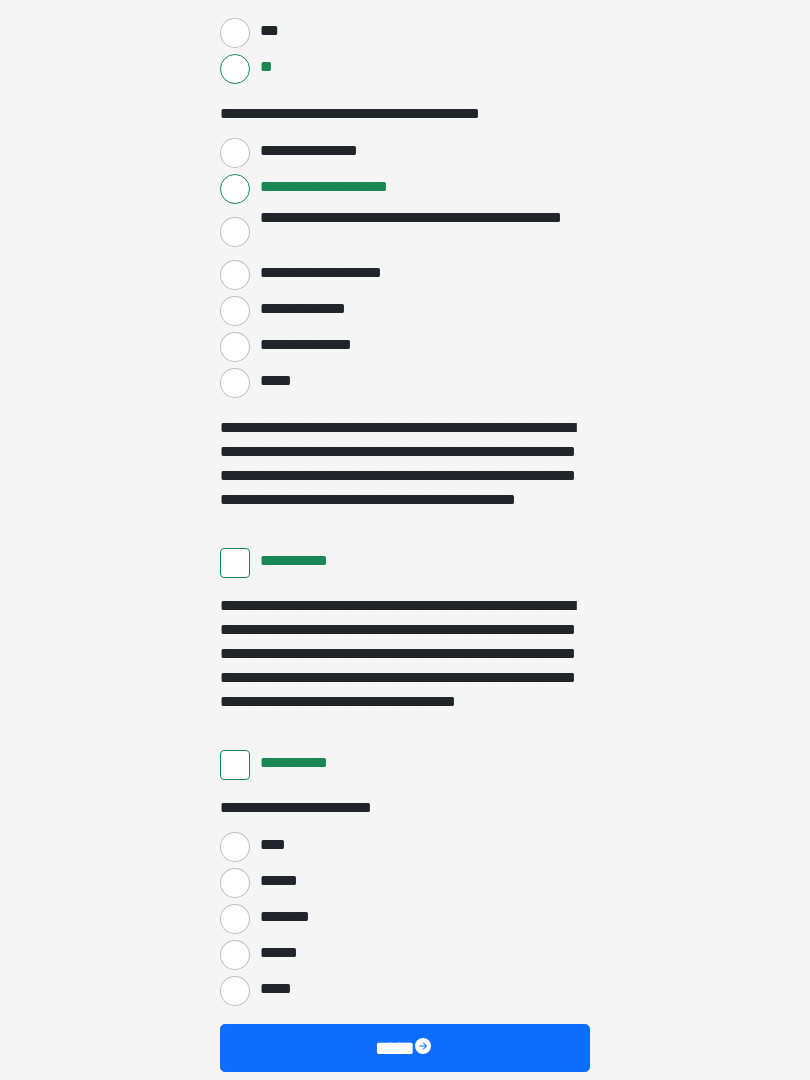 scroll, scrollTop: 3397, scrollLeft: 0, axis: vertical 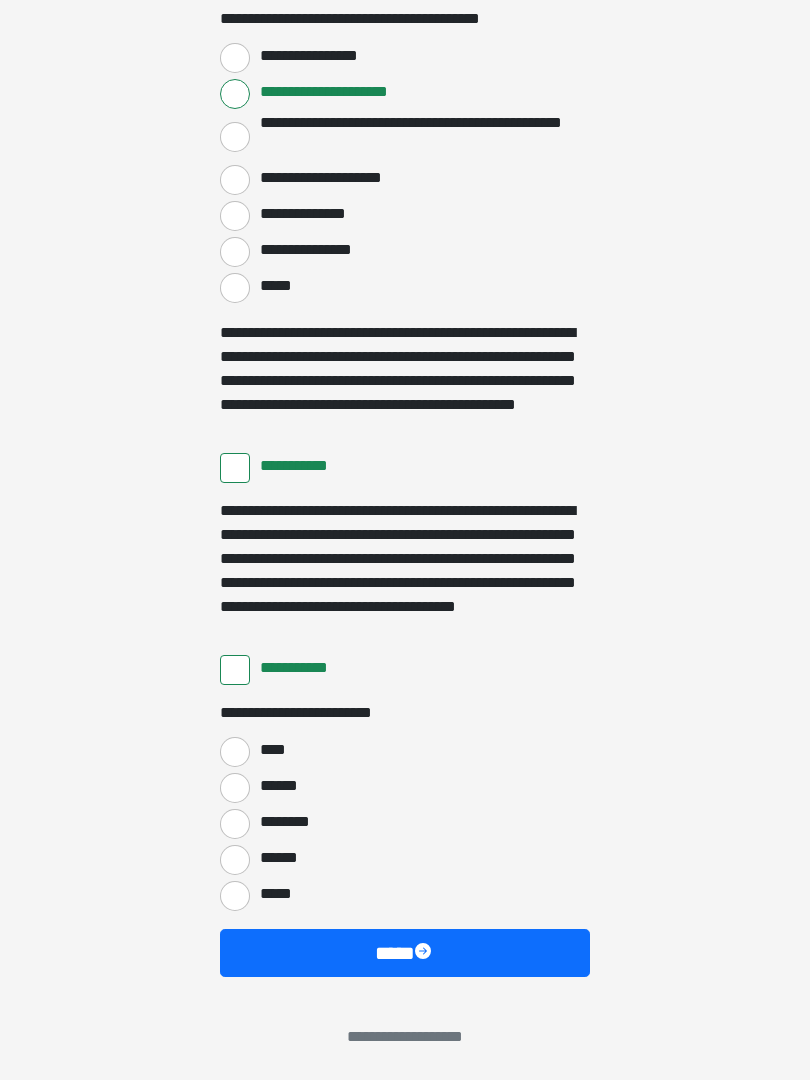 click on "****" at bounding box center [235, 752] 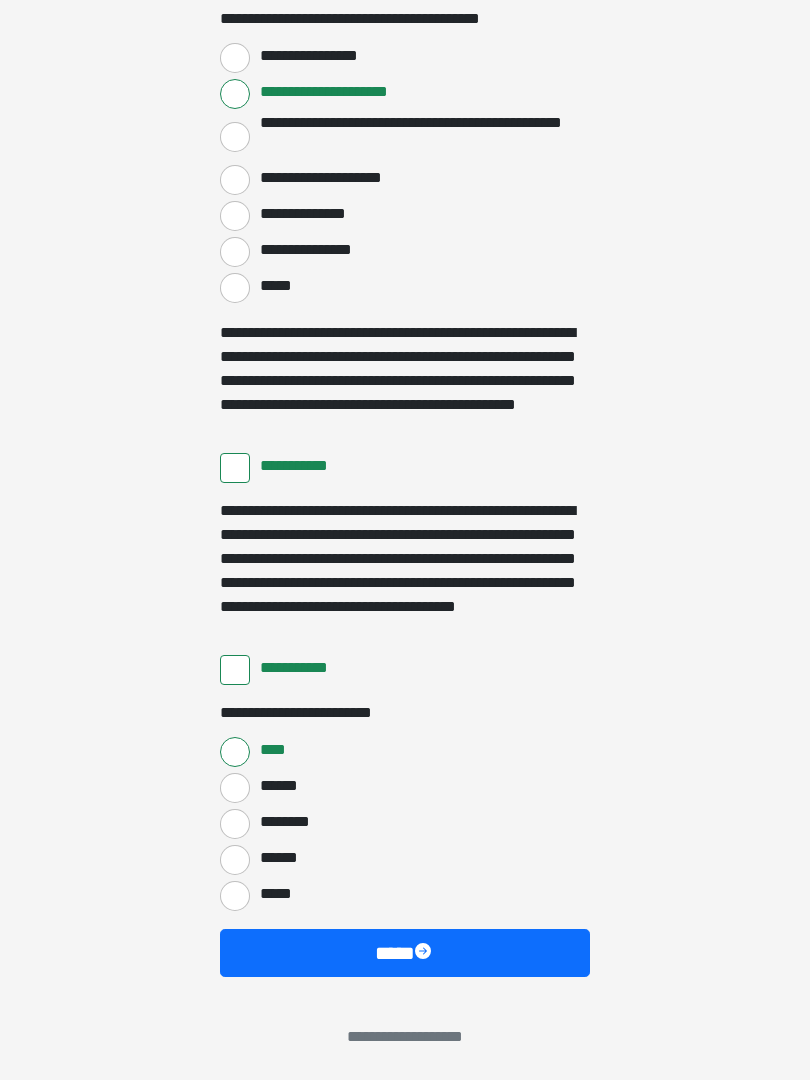 click on "****" at bounding box center (405, 953) 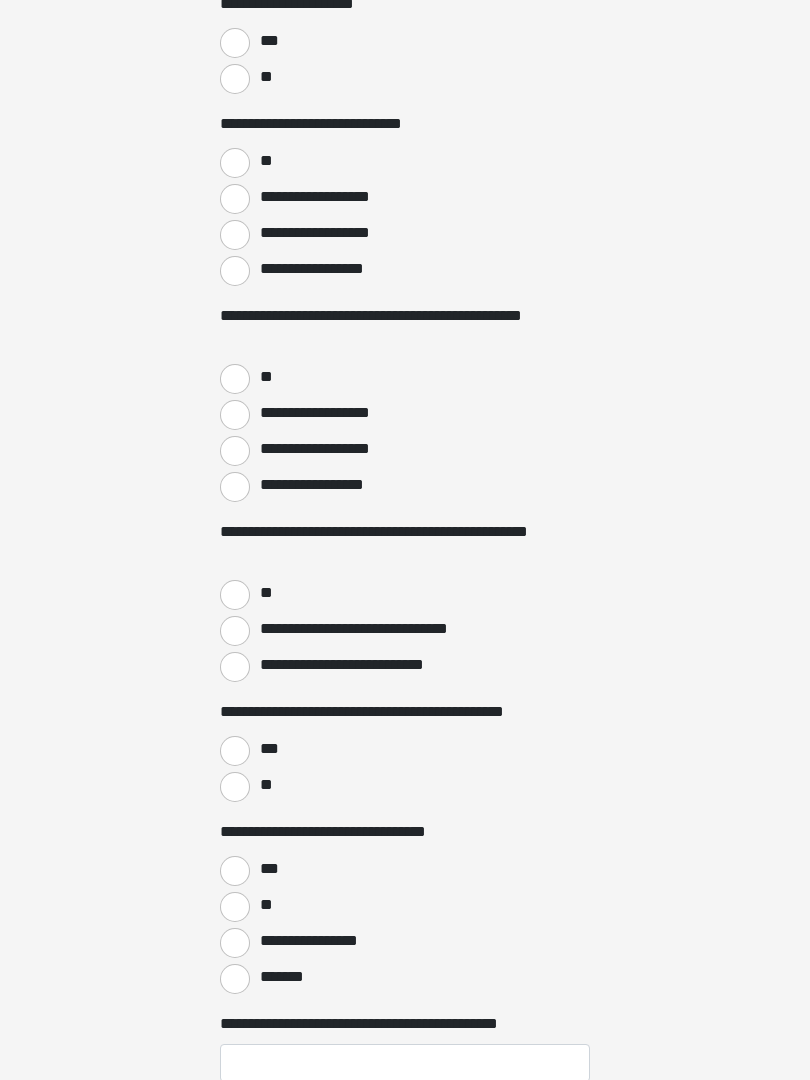 scroll, scrollTop: 0, scrollLeft: 0, axis: both 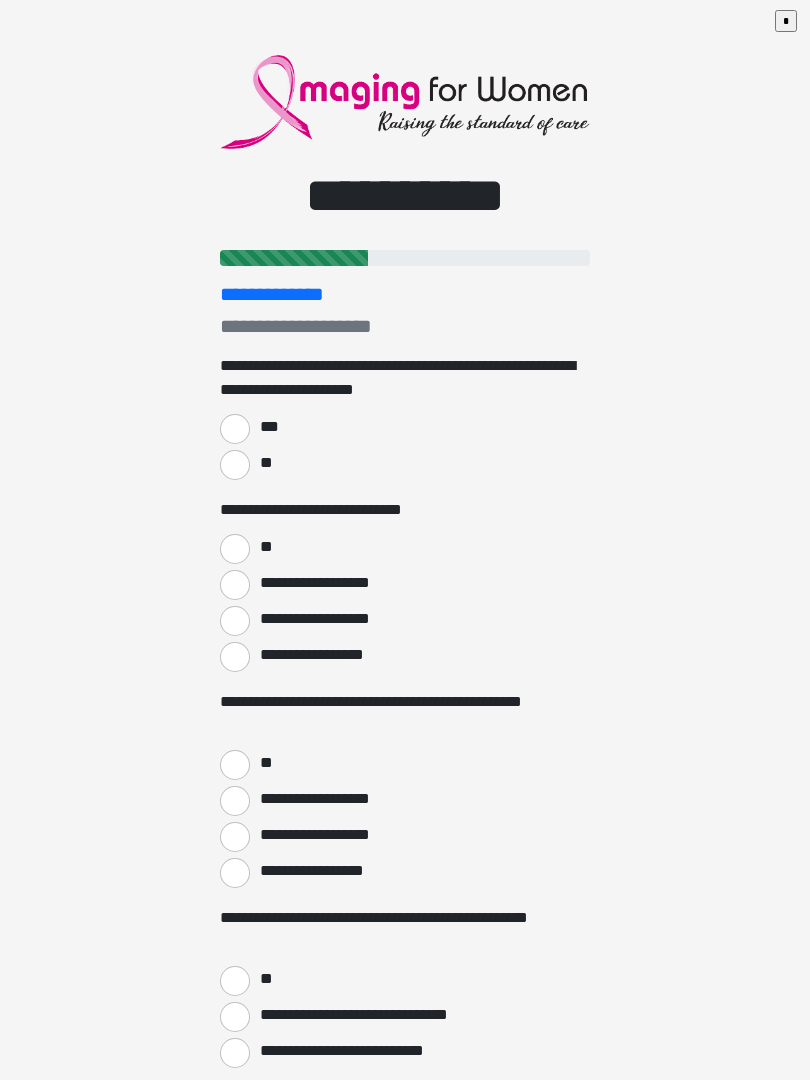 click on "**" at bounding box center [235, 465] 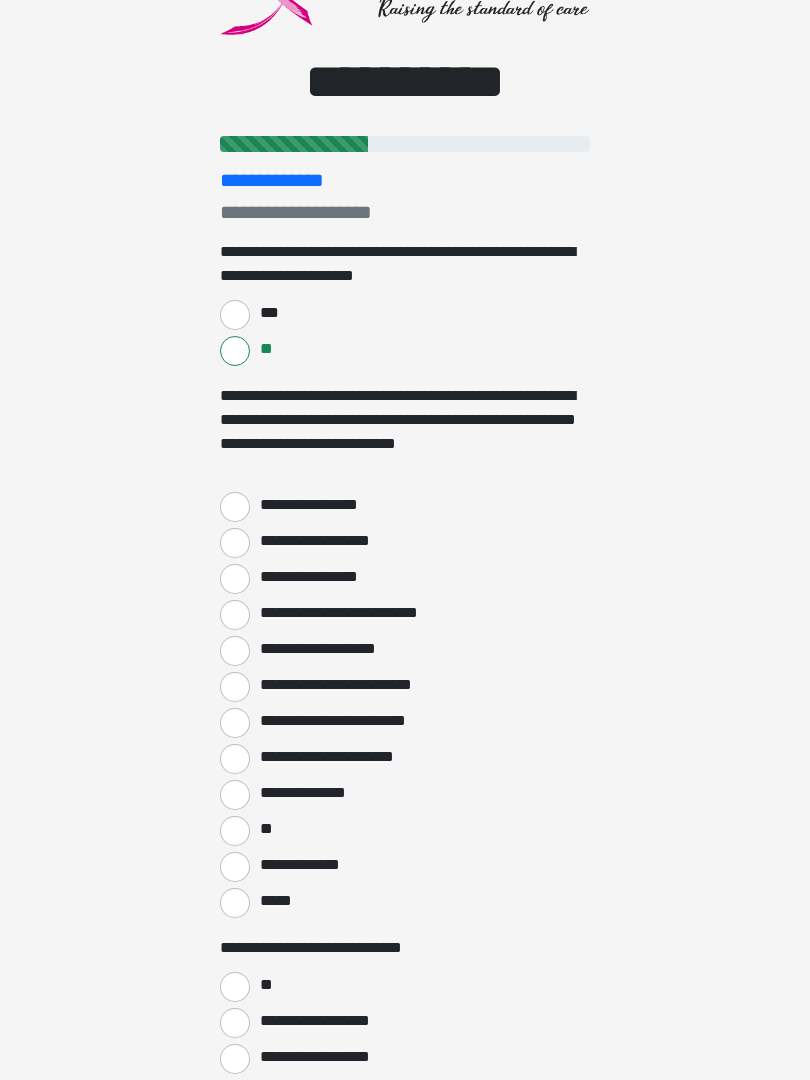 scroll, scrollTop: 146, scrollLeft: 0, axis: vertical 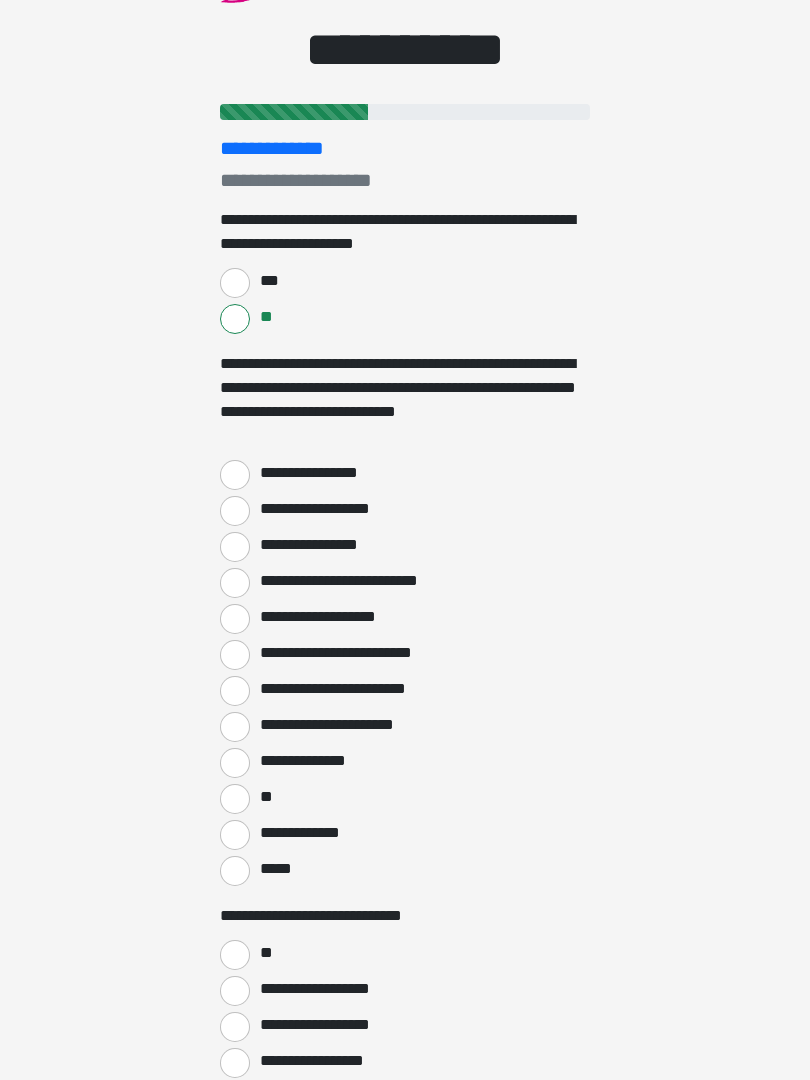 click on "**********" at bounding box center (235, 475) 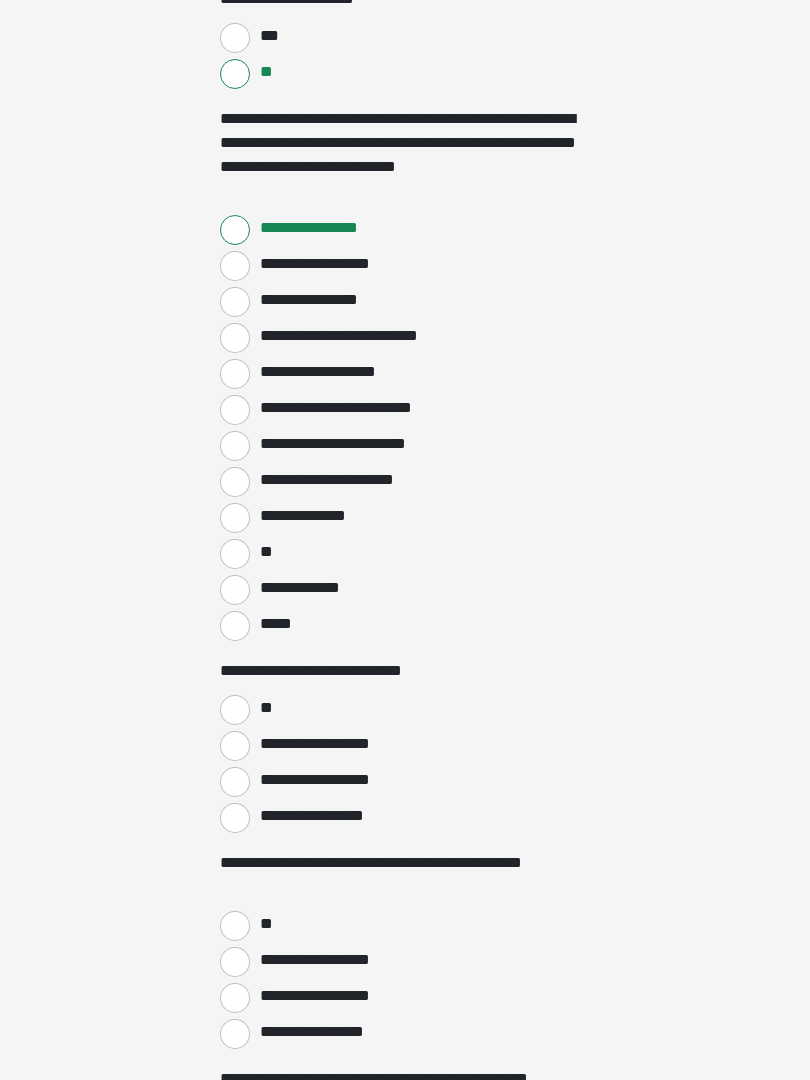 scroll, scrollTop: 391, scrollLeft: 0, axis: vertical 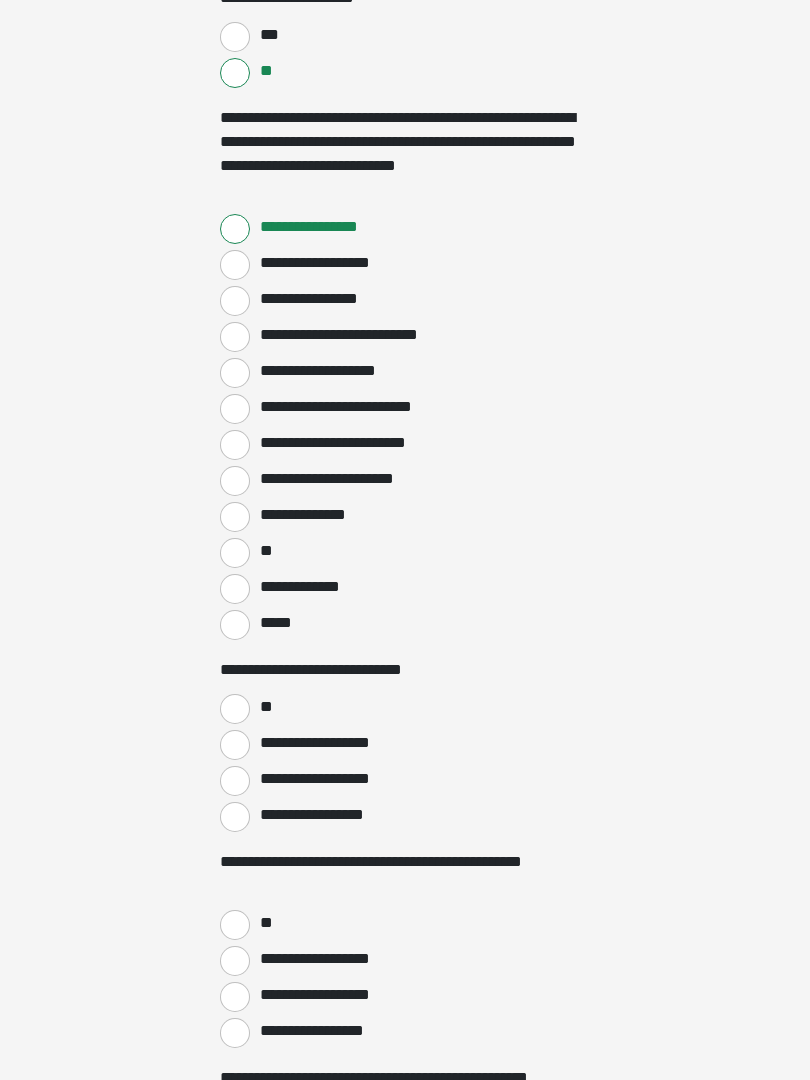 click on "**" at bounding box center [235, 710] 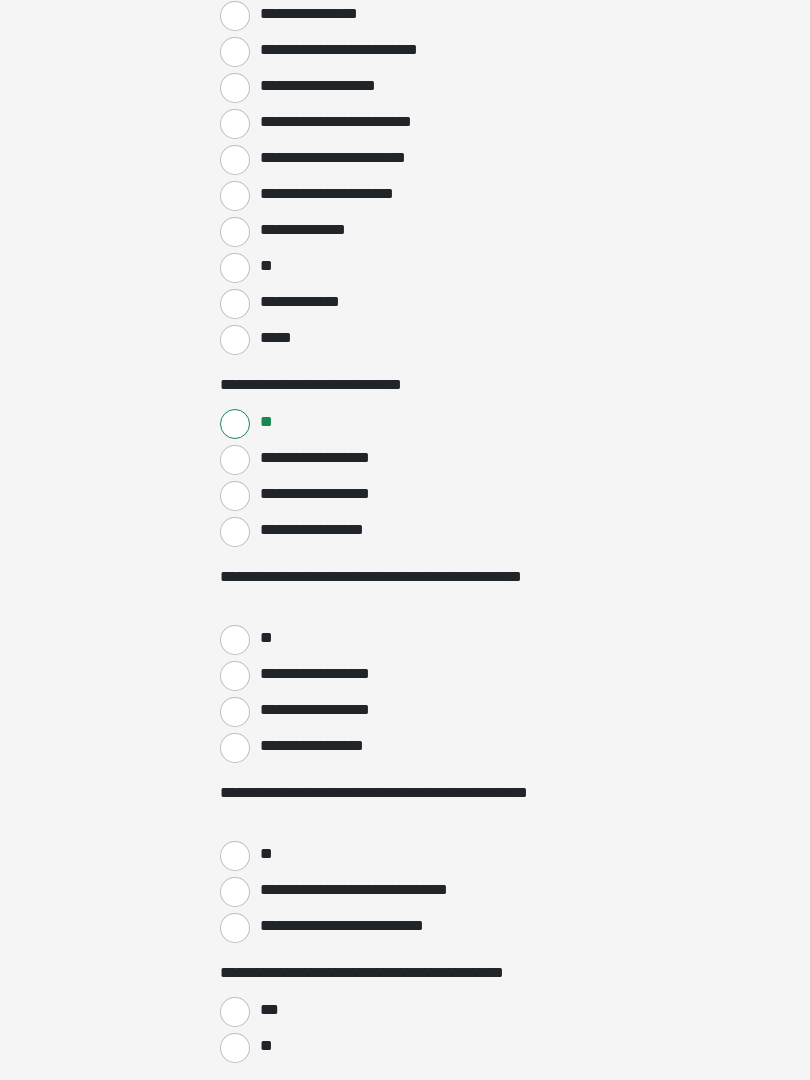 scroll, scrollTop: 676, scrollLeft: 0, axis: vertical 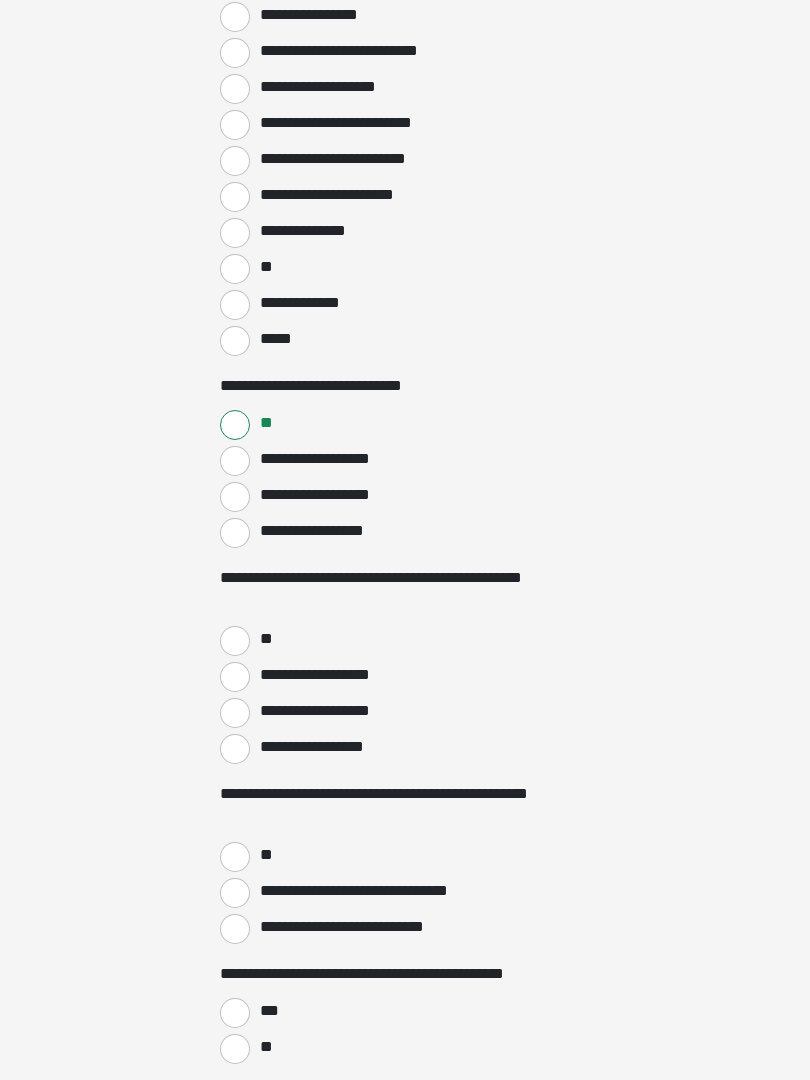 click on "**" at bounding box center [235, 641] 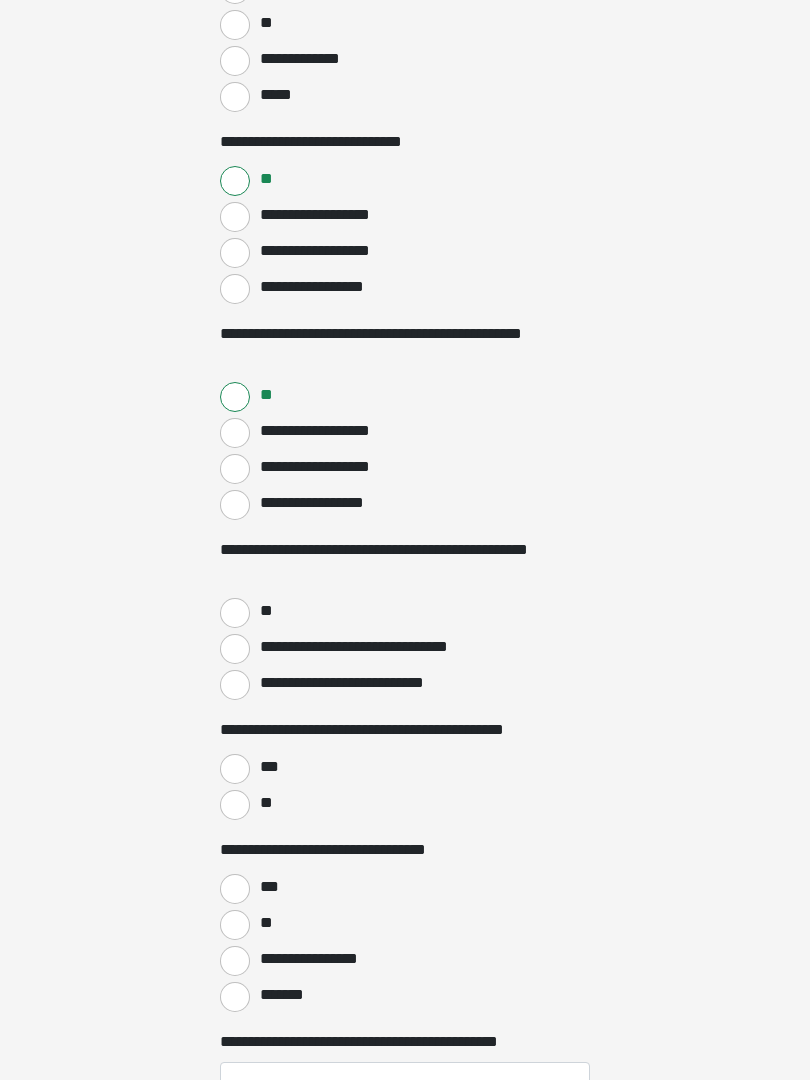 scroll, scrollTop: 922, scrollLeft: 0, axis: vertical 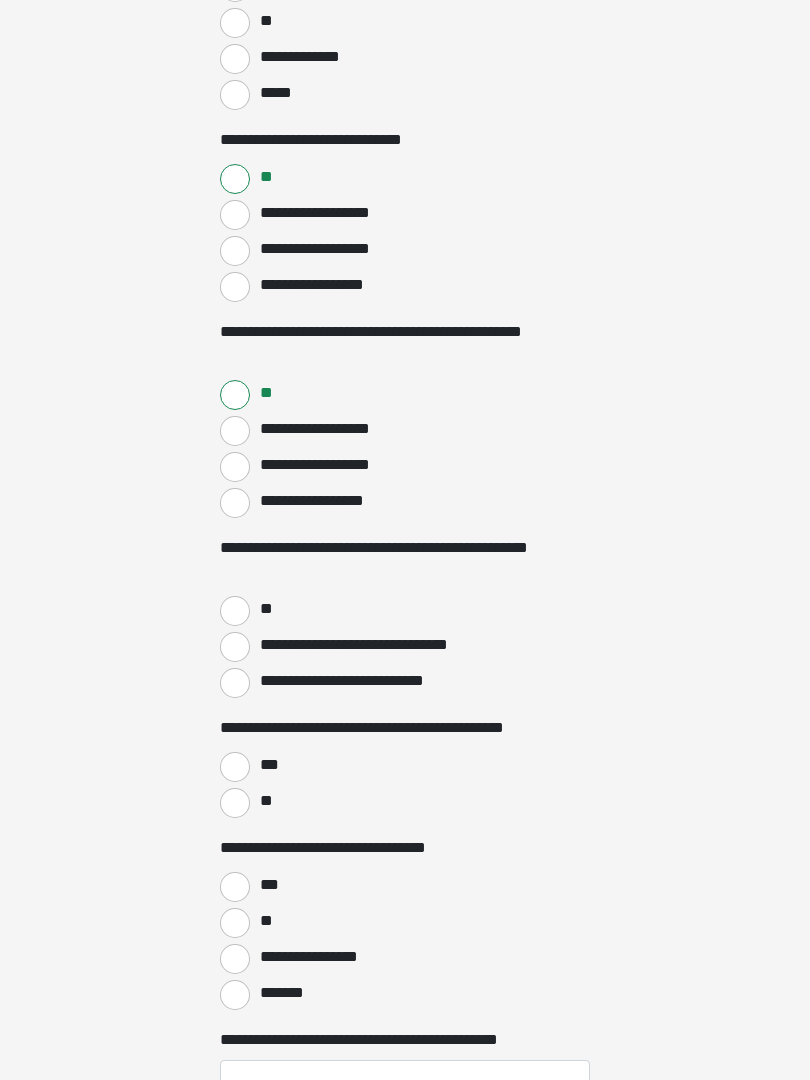 click on "**" at bounding box center (235, 611) 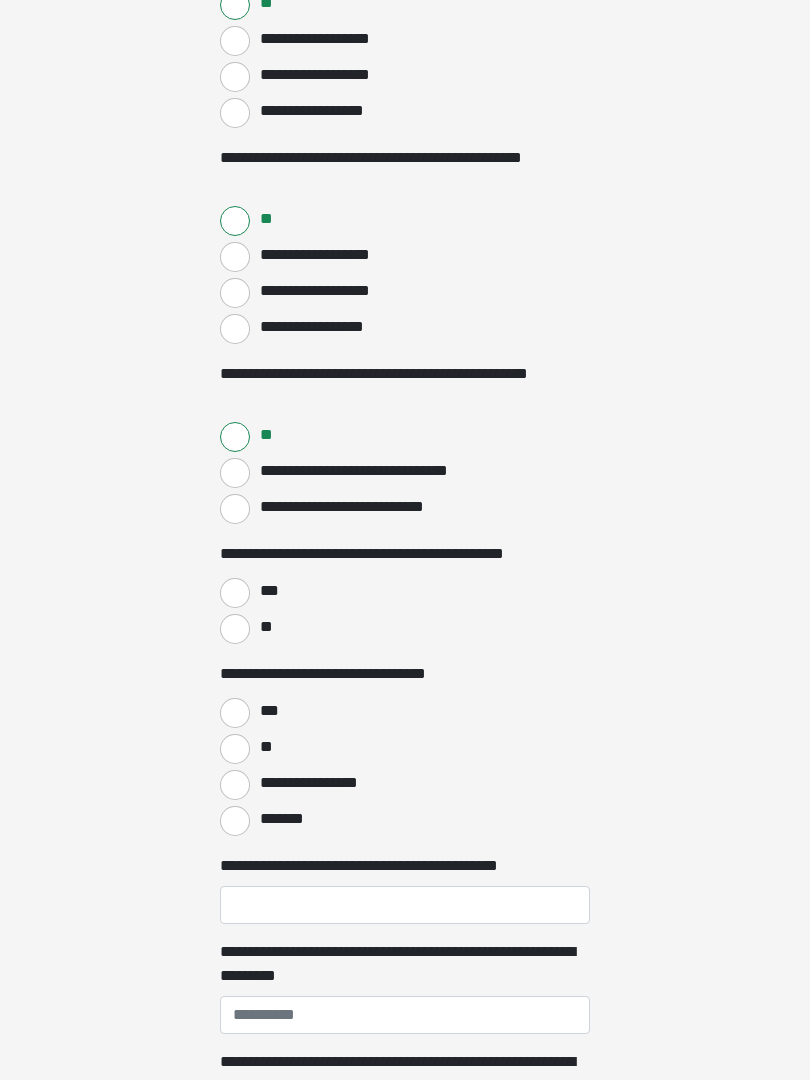 scroll, scrollTop: 1126, scrollLeft: 0, axis: vertical 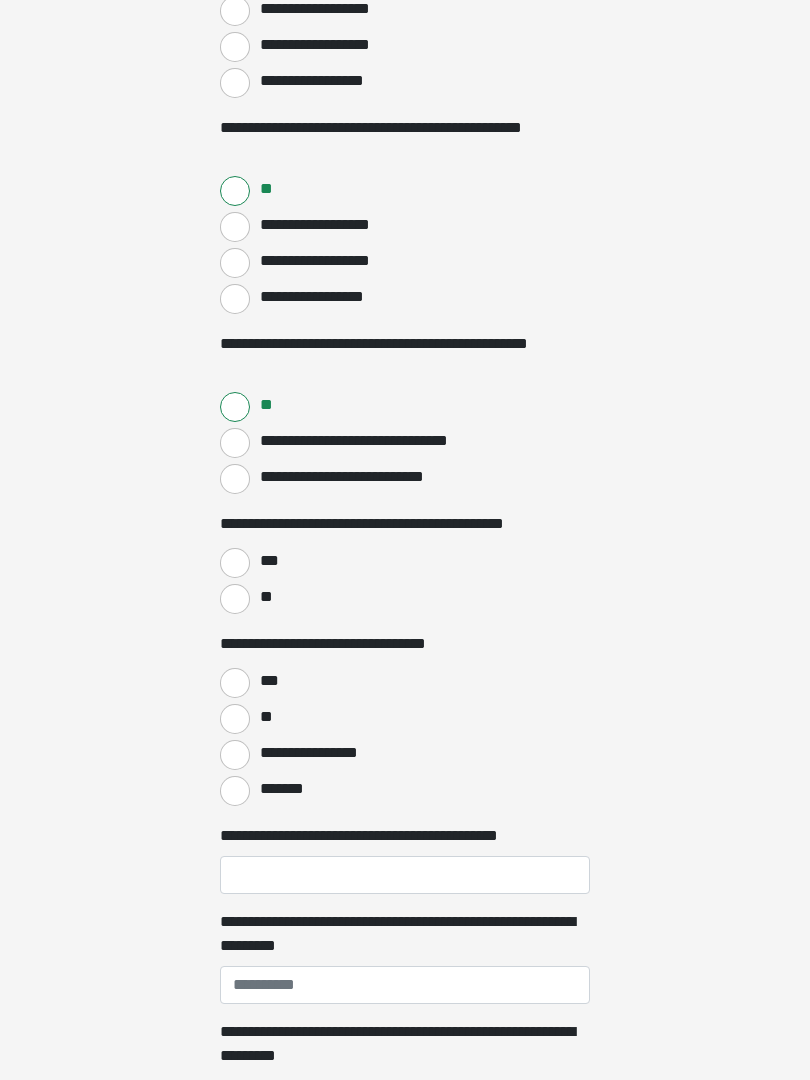 click on "**" at bounding box center [235, 599] 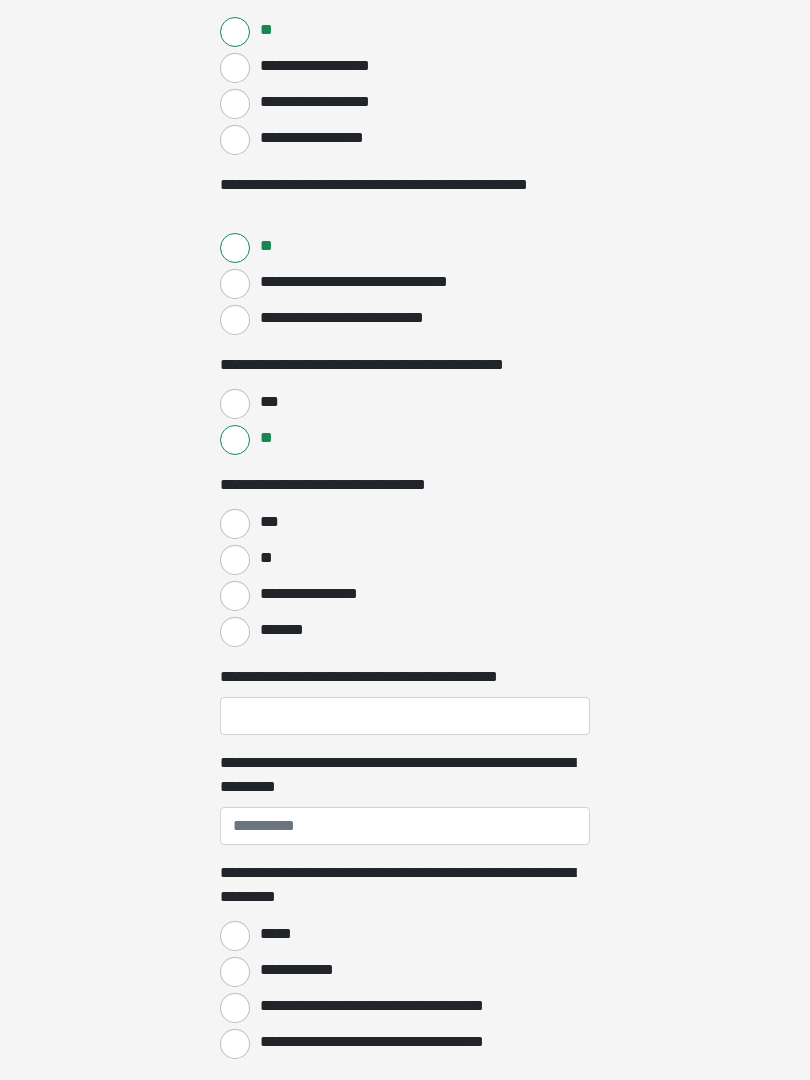 scroll, scrollTop: 1297, scrollLeft: 0, axis: vertical 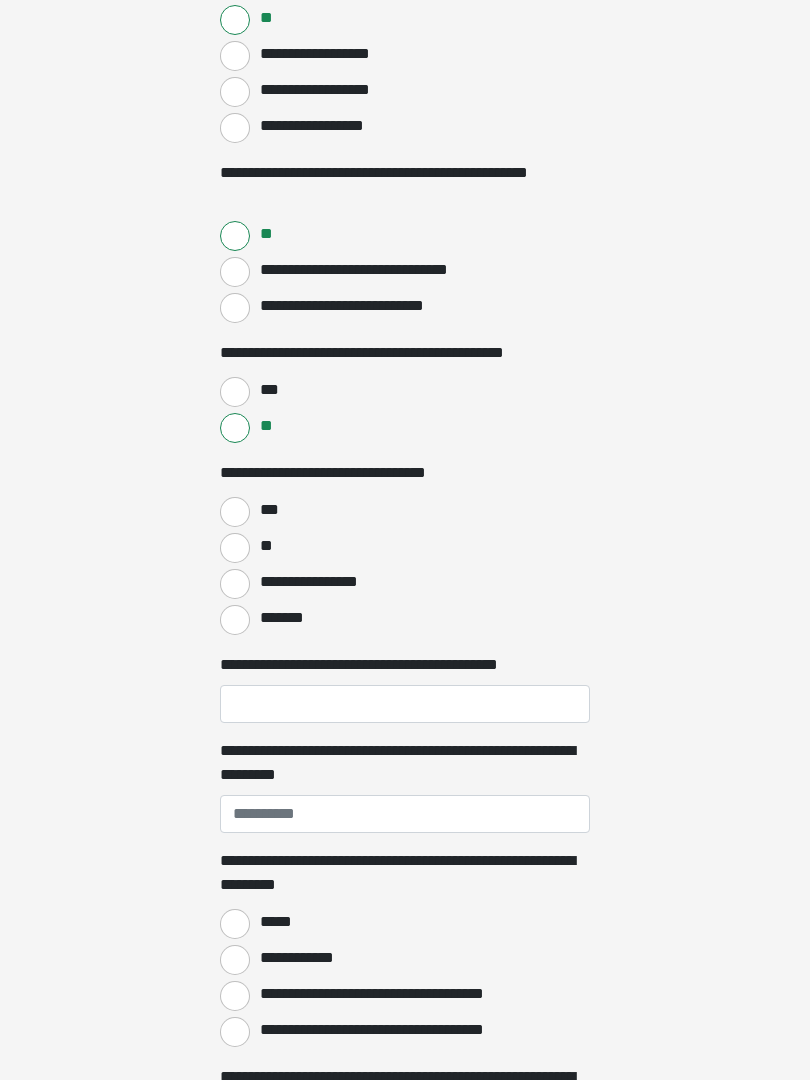 click on "**" at bounding box center (235, 548) 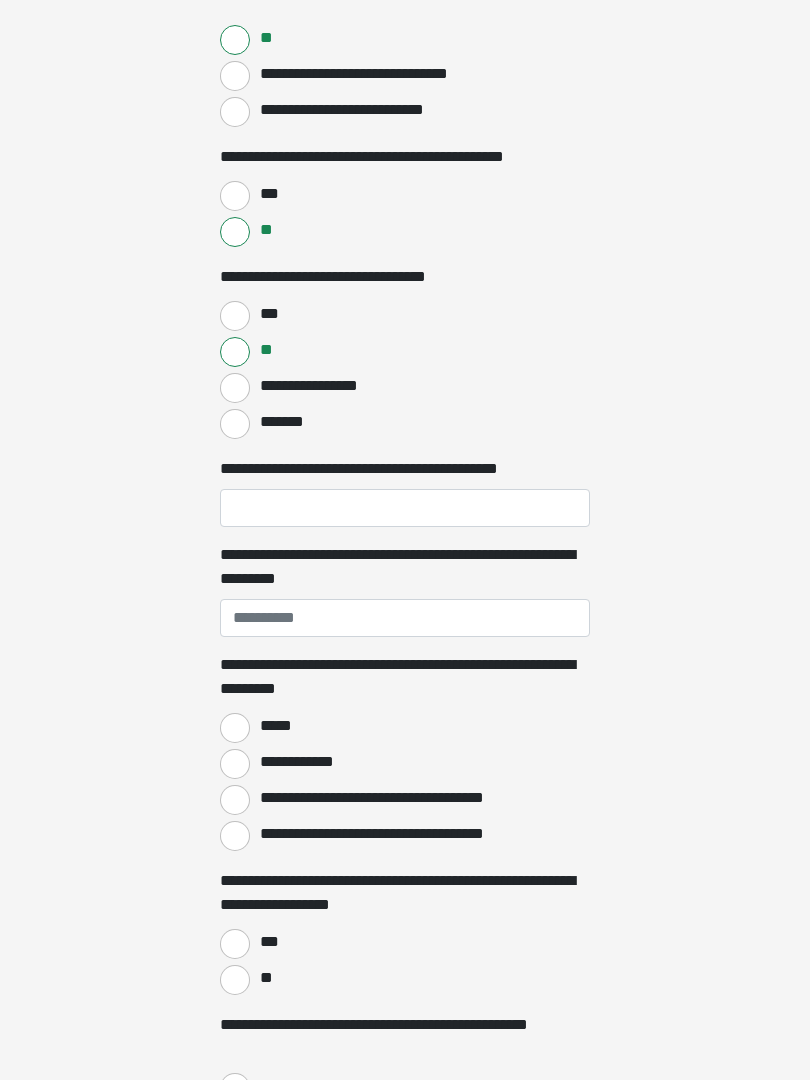 scroll, scrollTop: 1494, scrollLeft: 0, axis: vertical 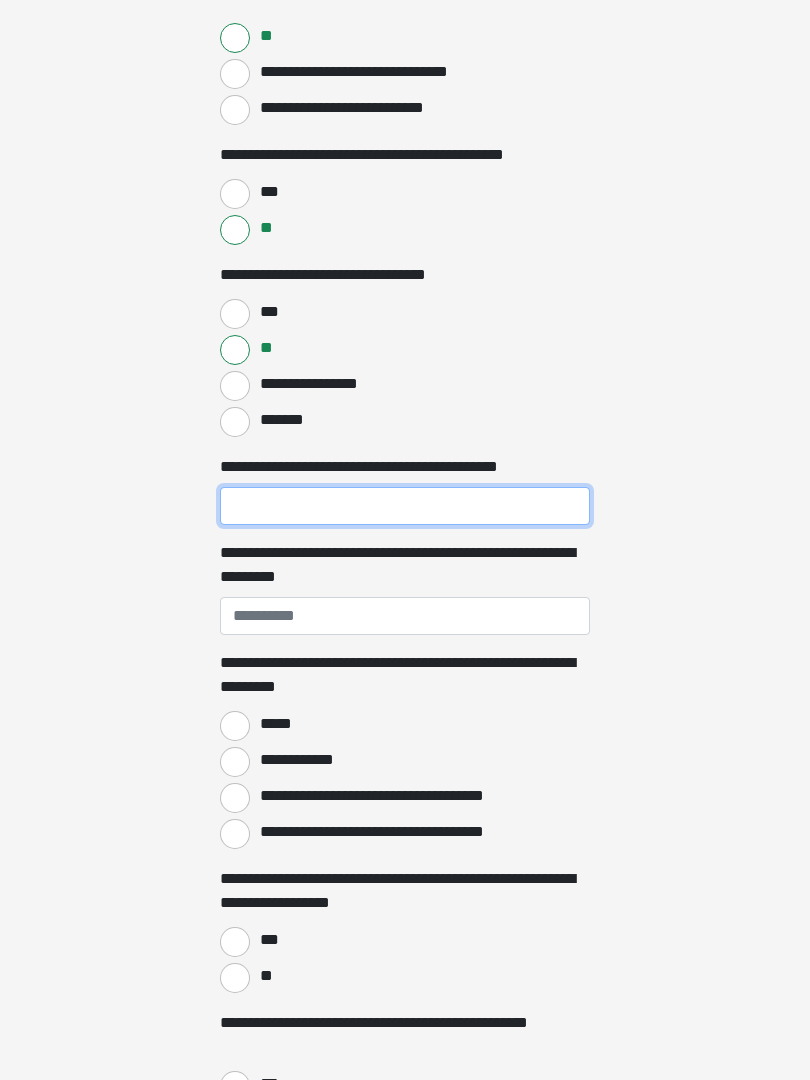click on "**********" at bounding box center (405, 507) 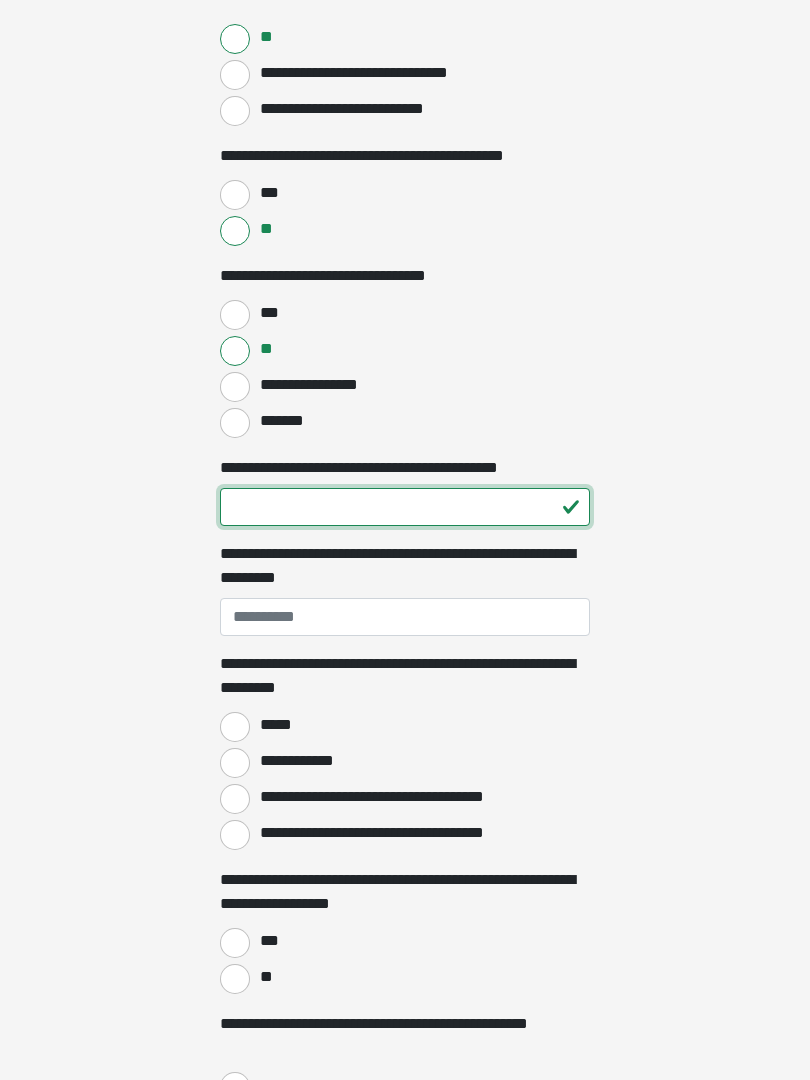 type on "**" 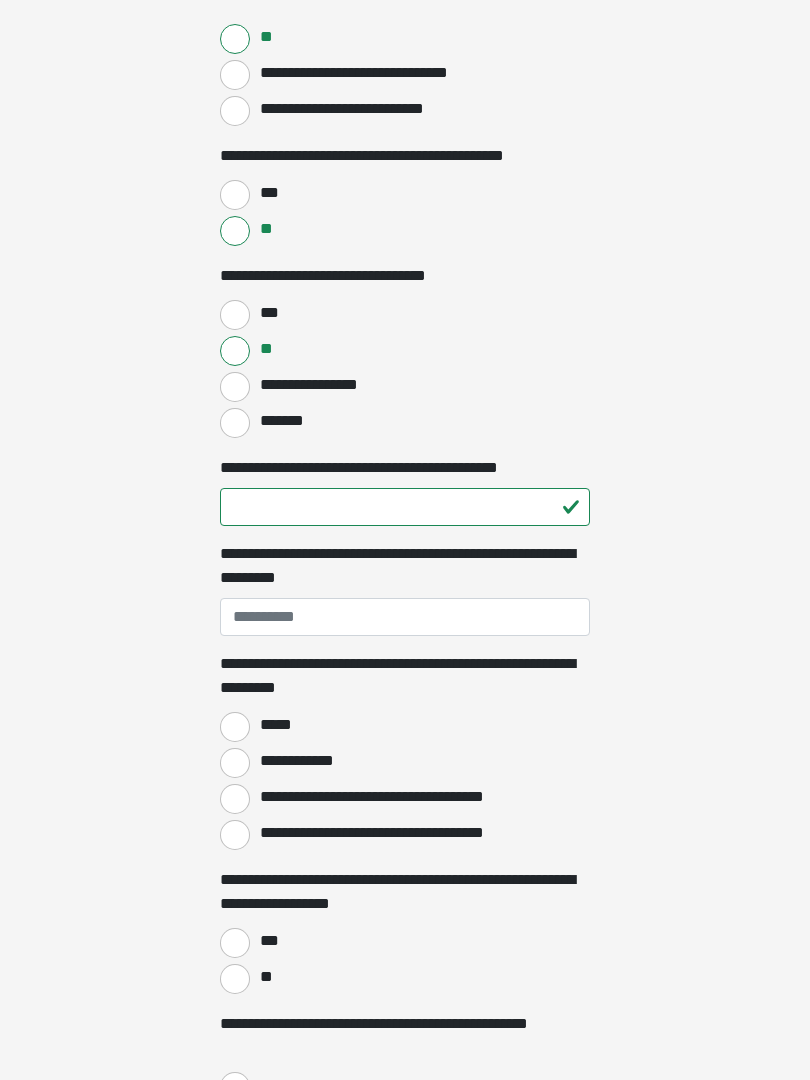 click on "**********" at bounding box center (405, 566) 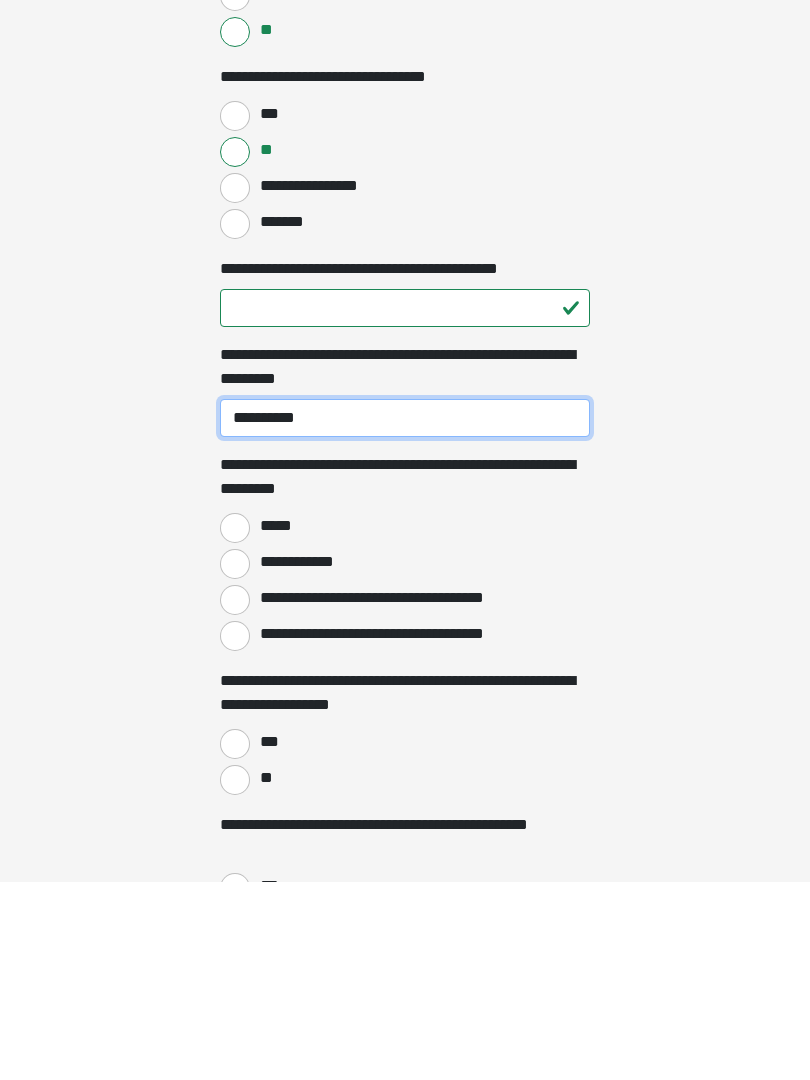 type on "**********" 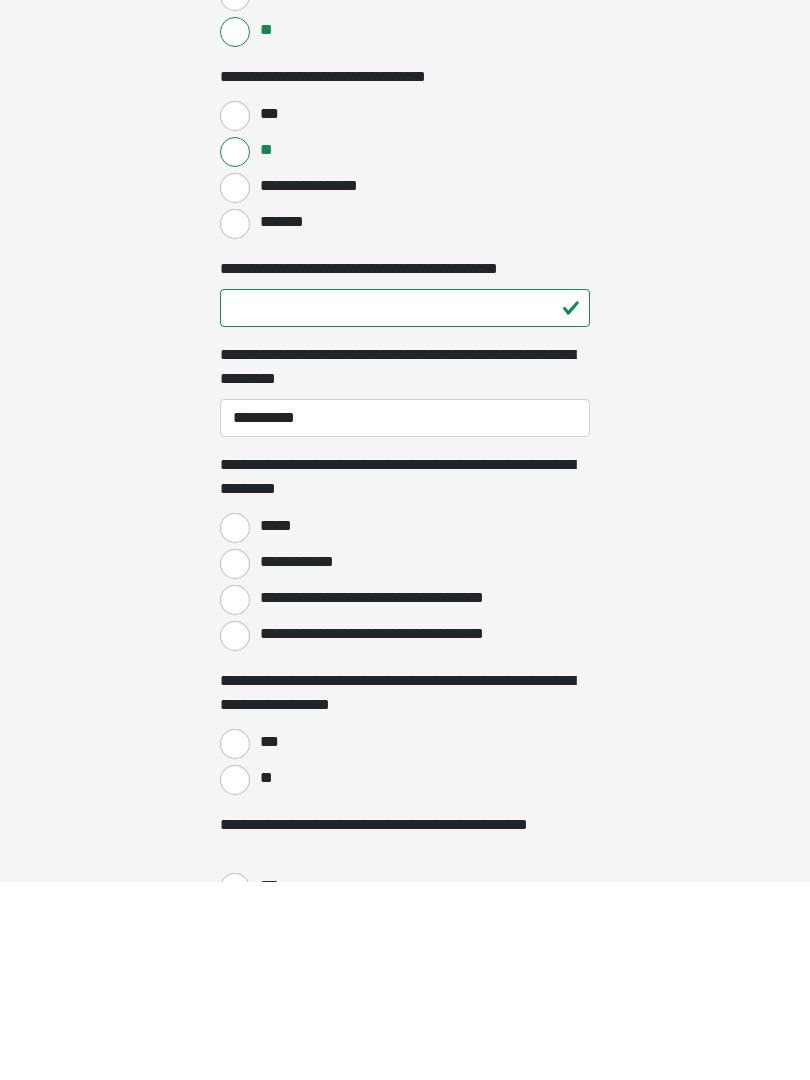 click on "*****" at bounding box center (235, 727) 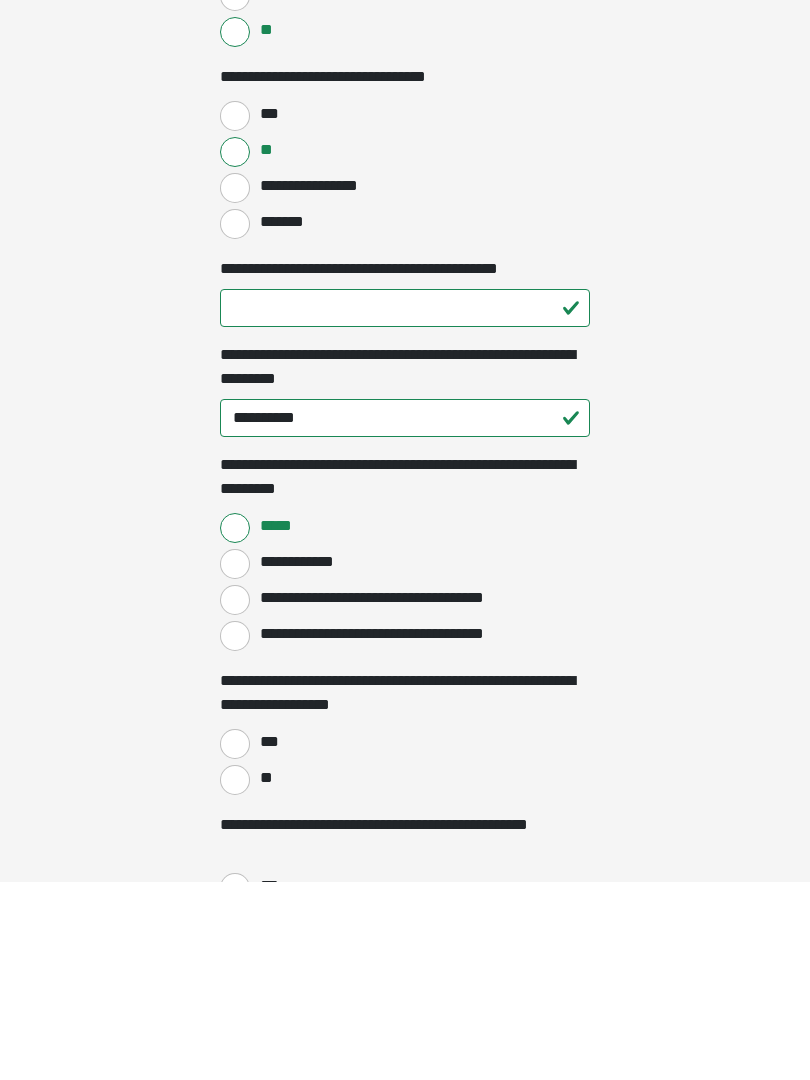scroll, scrollTop: 1693, scrollLeft: 0, axis: vertical 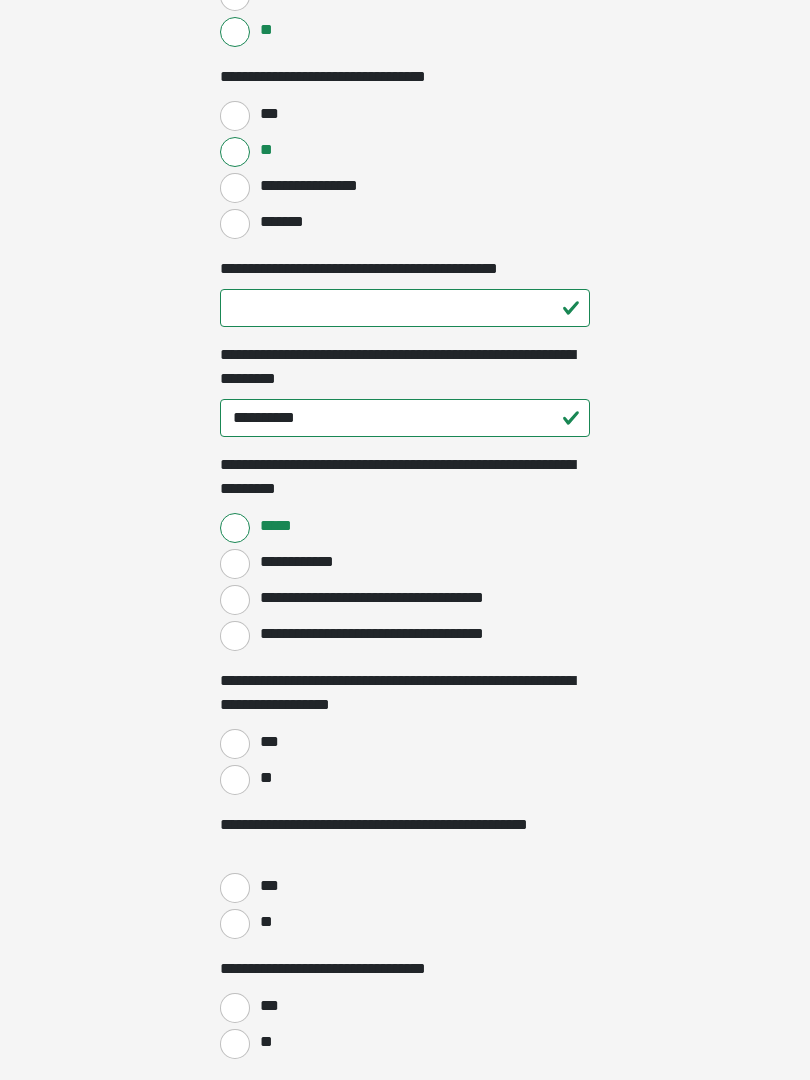 click on "**" at bounding box center (235, 780) 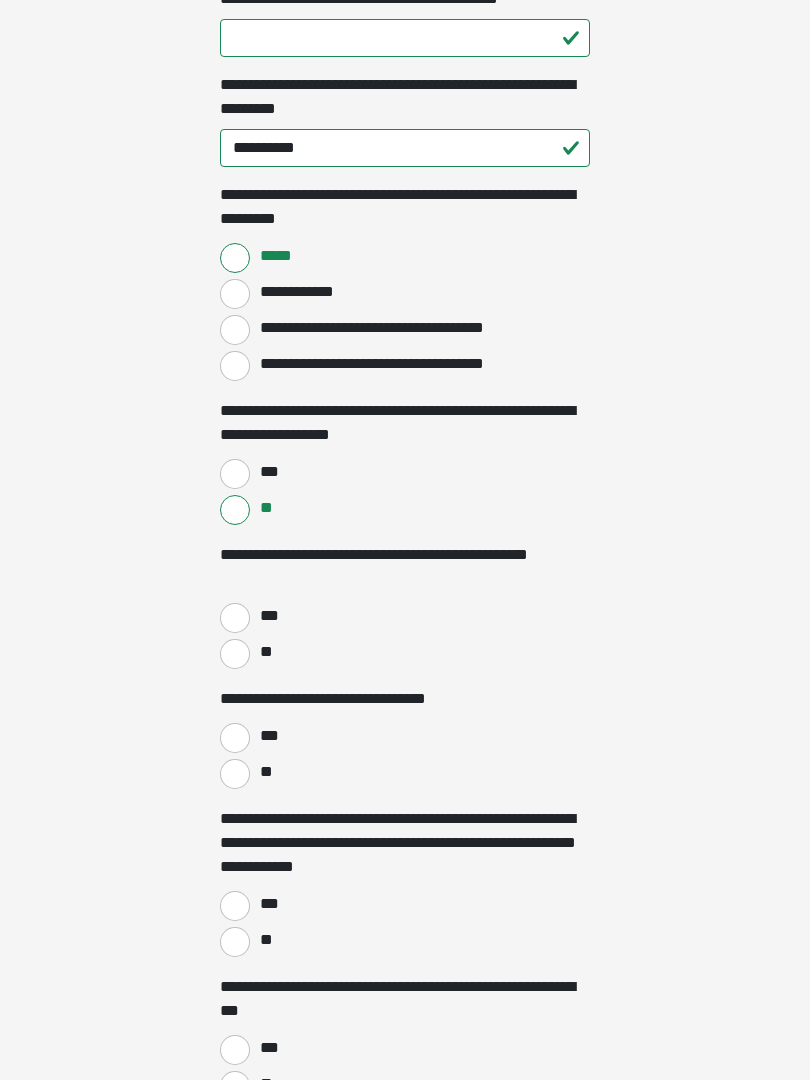 click on "**" at bounding box center [235, 655] 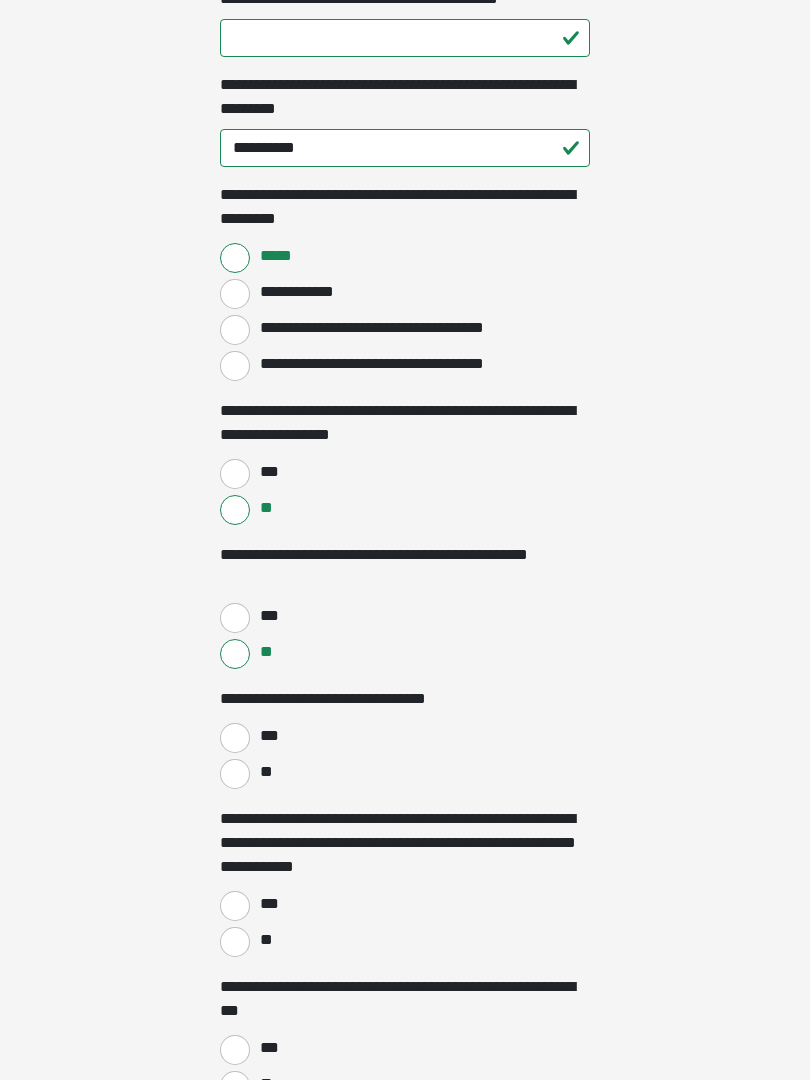 click on "**" at bounding box center (235, 774) 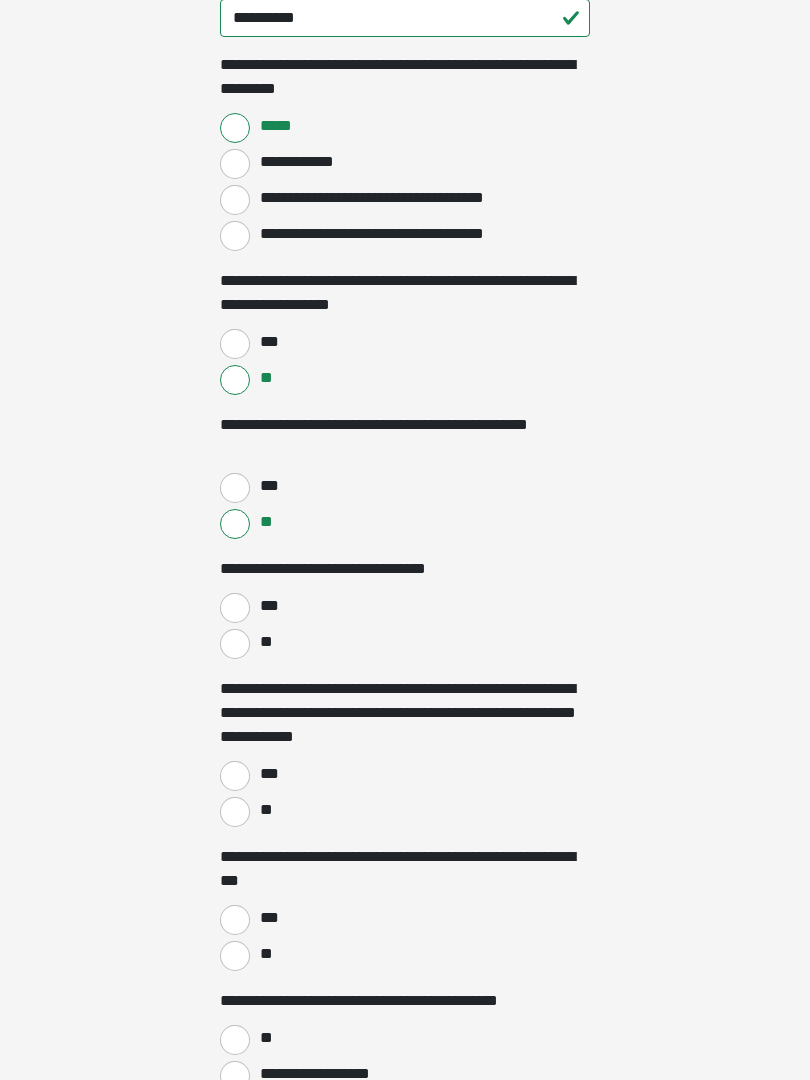 scroll, scrollTop: 2103, scrollLeft: 0, axis: vertical 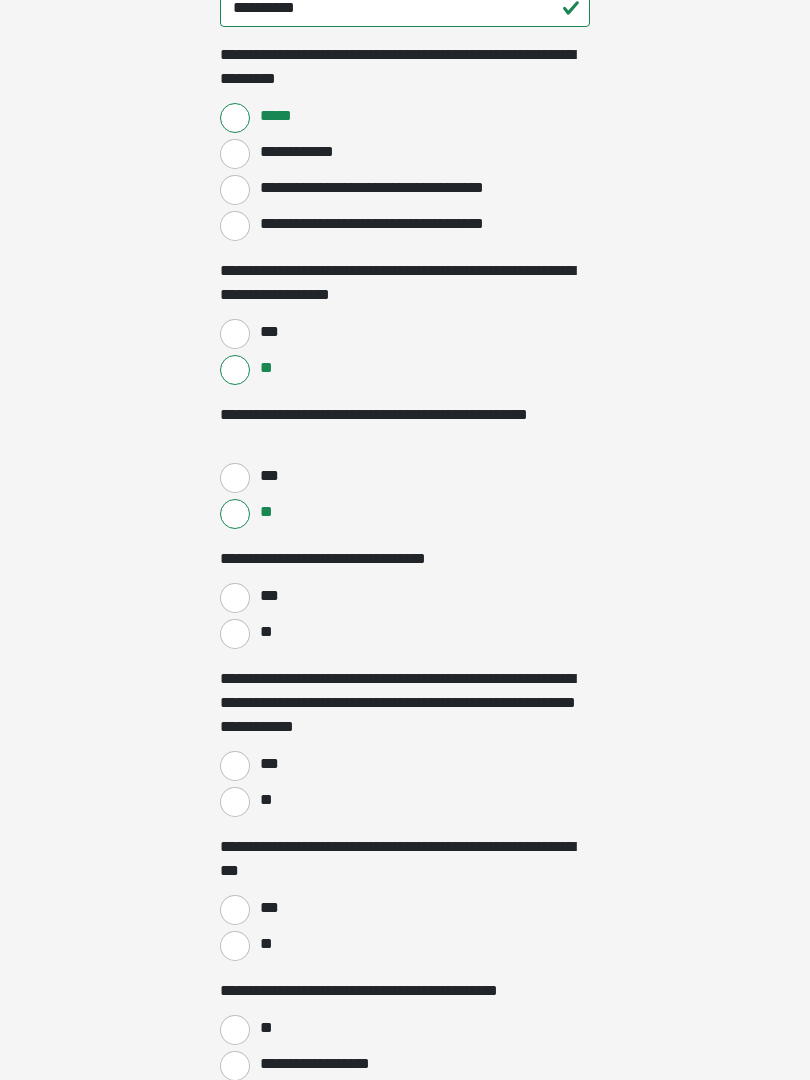 click on "**" at bounding box center (235, 802) 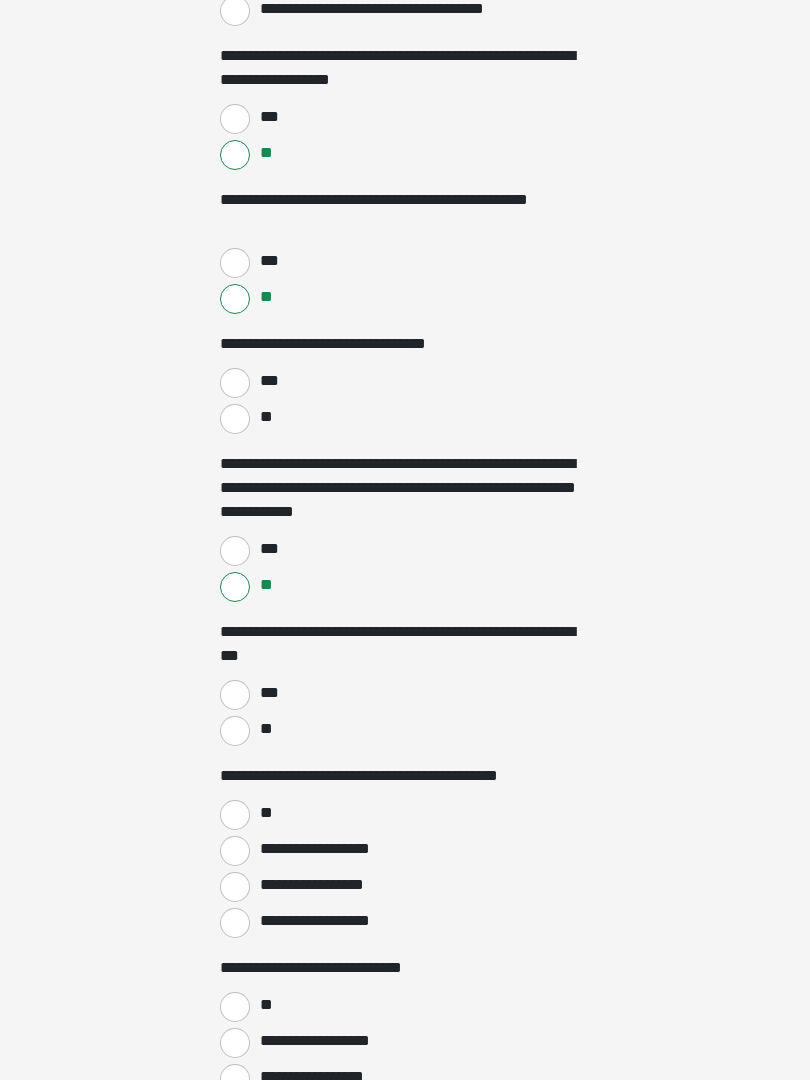 scroll, scrollTop: 2317, scrollLeft: 0, axis: vertical 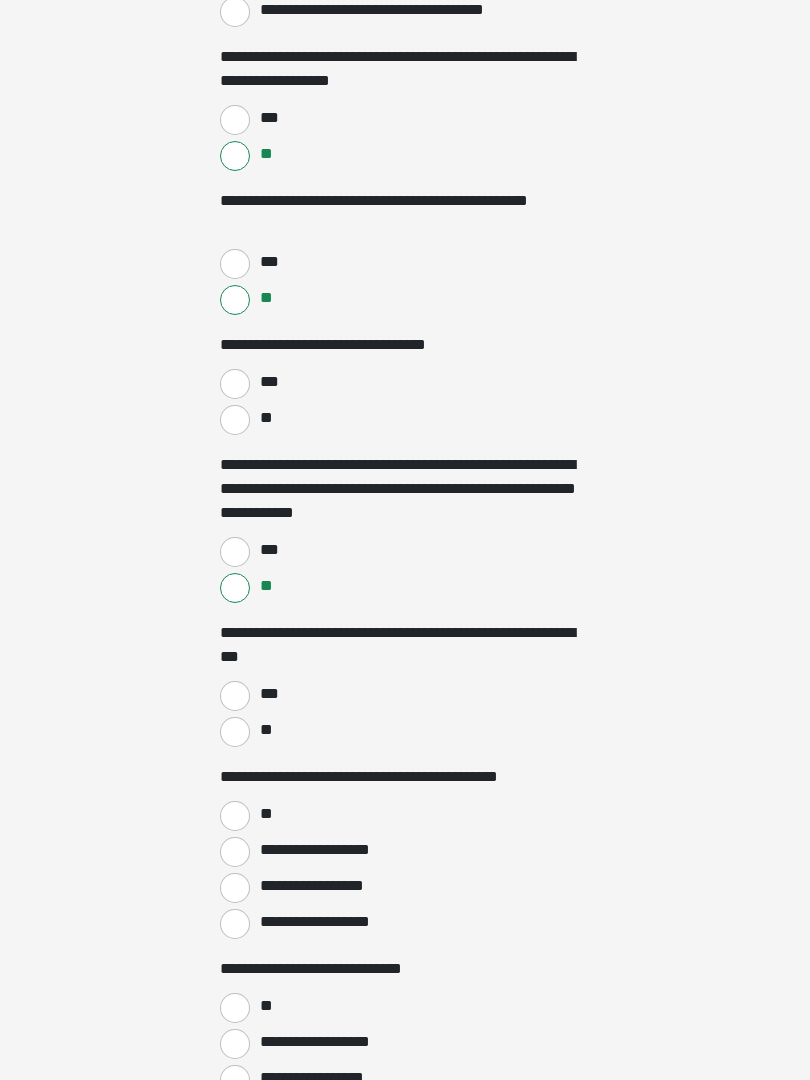 click on "**" at bounding box center [235, 732] 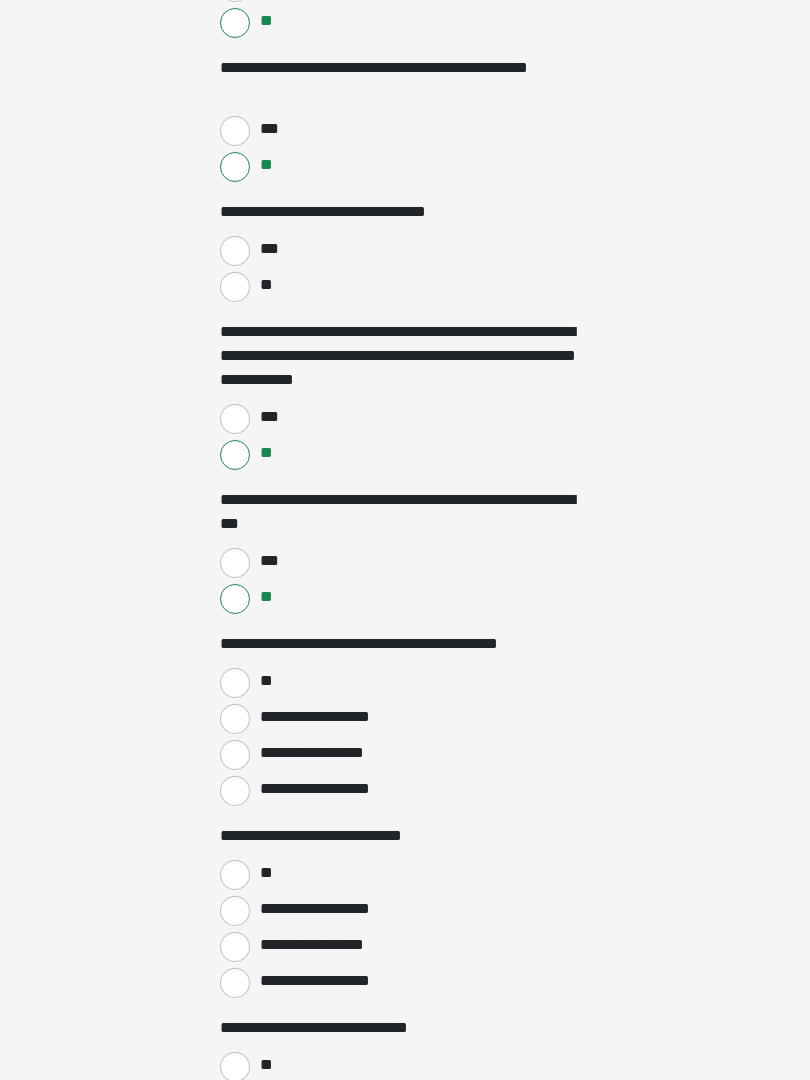 scroll, scrollTop: 2448, scrollLeft: 0, axis: vertical 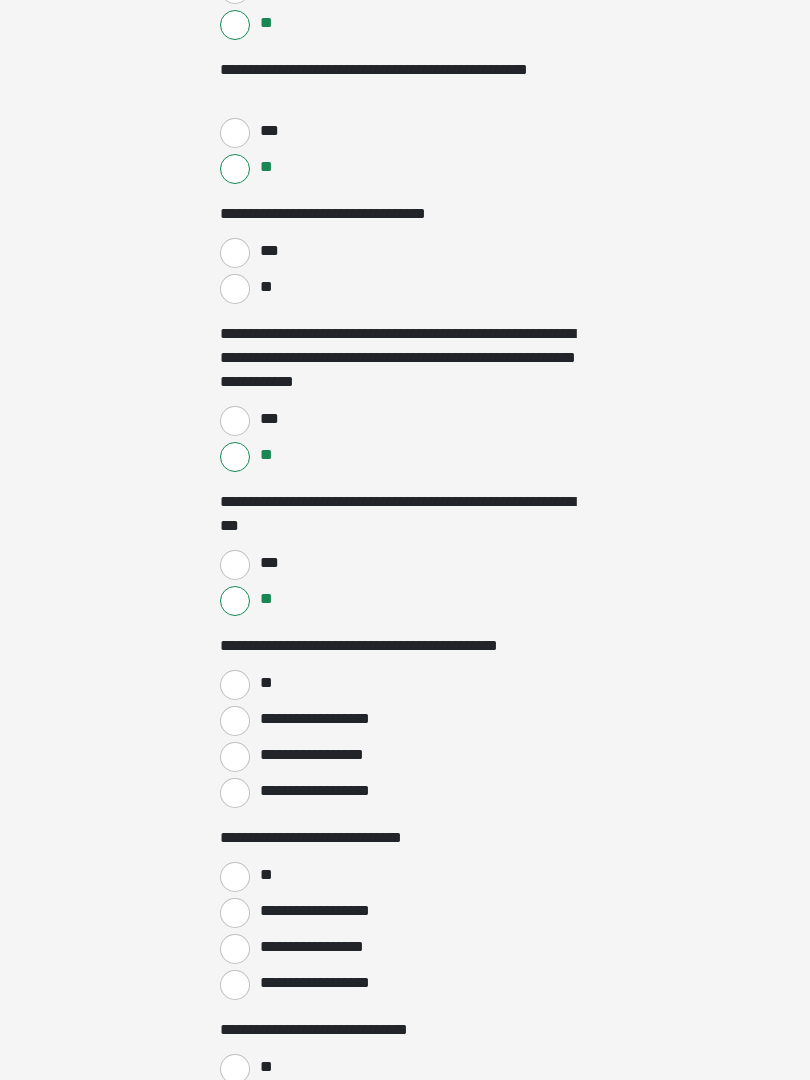 click on "**********" at bounding box center (235, 721) 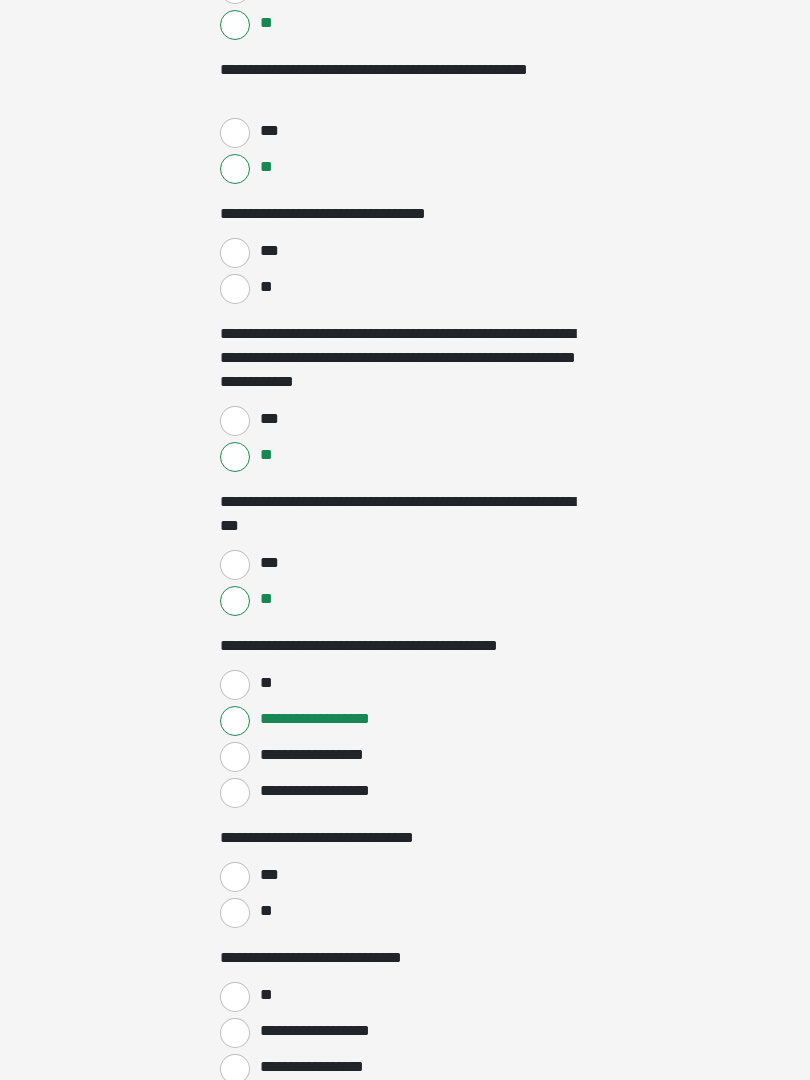 click on "**********" at bounding box center (316, 755) 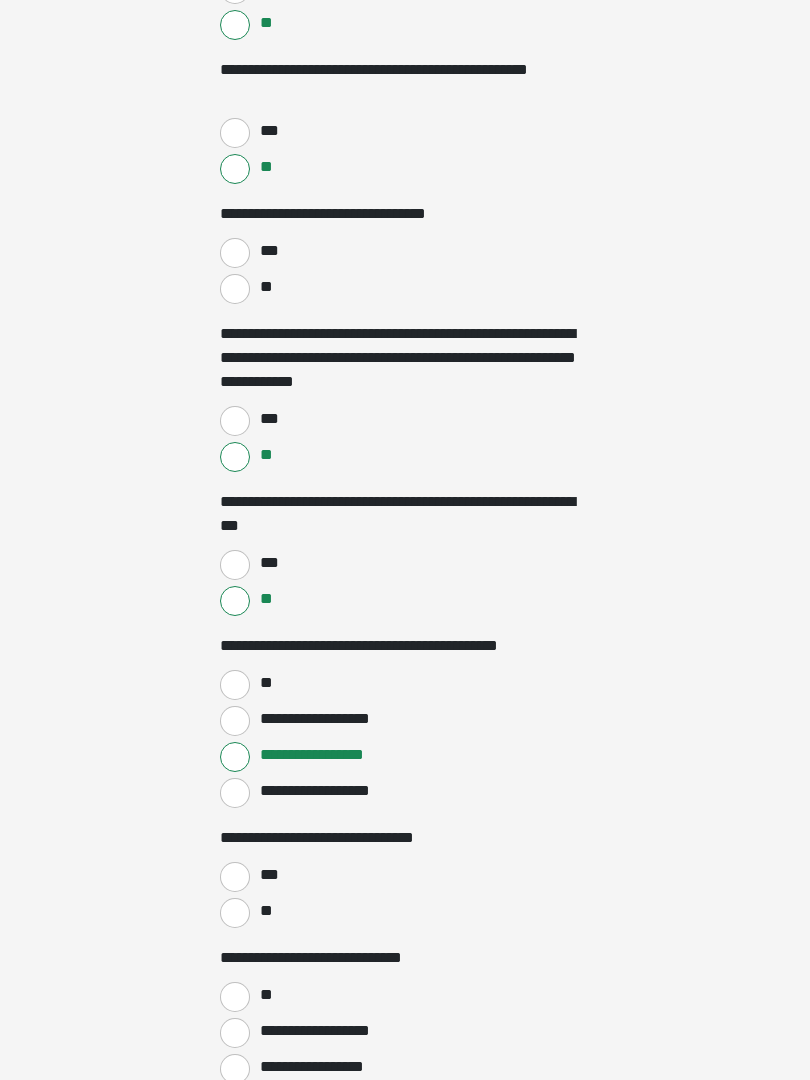 click on "***" at bounding box center [235, 877] 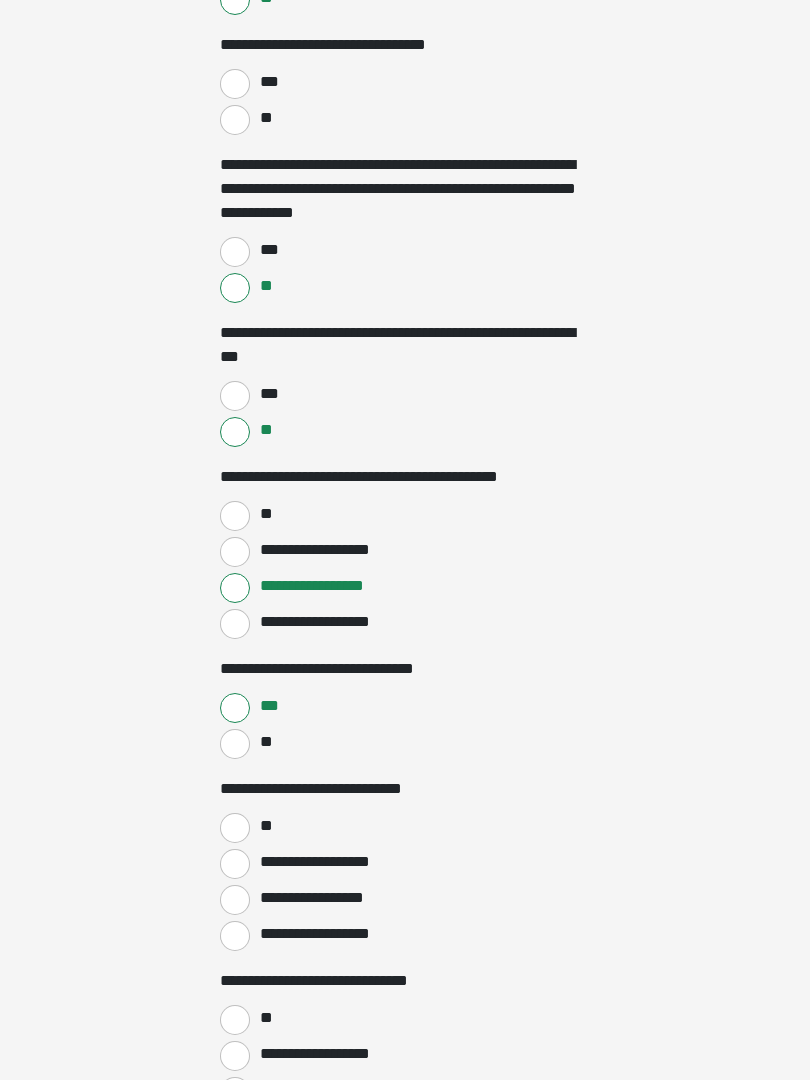 scroll, scrollTop: 2633, scrollLeft: 0, axis: vertical 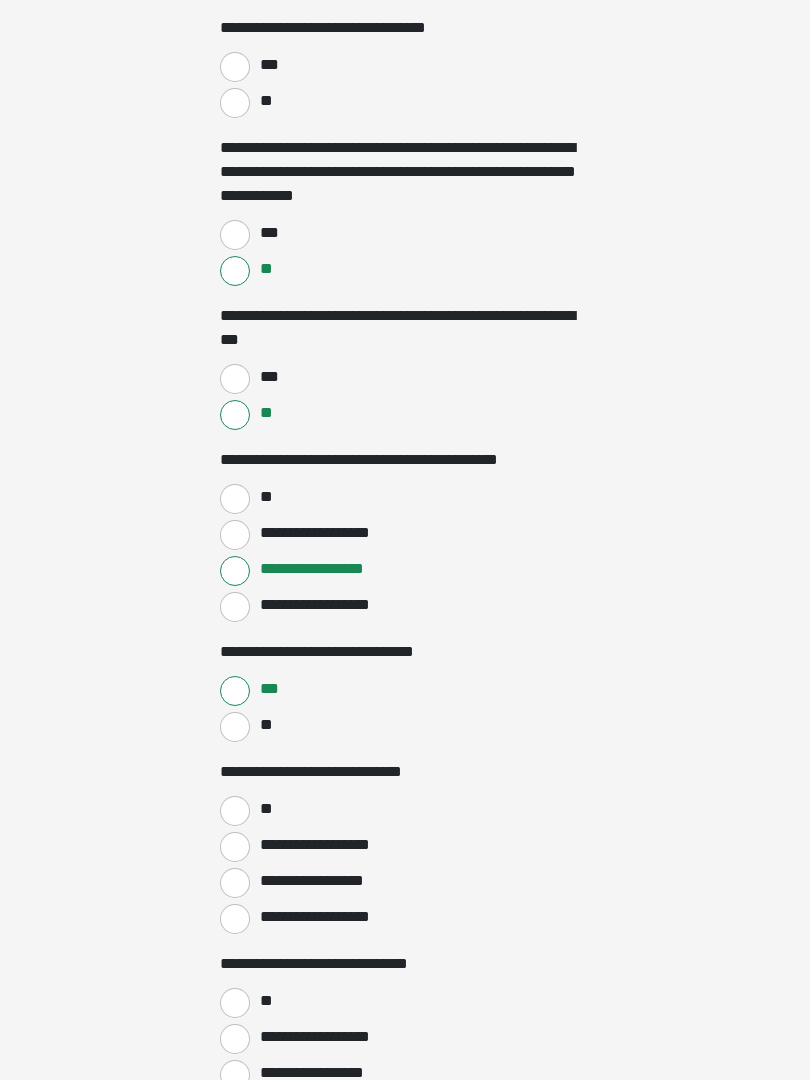 click on "**********" at bounding box center [316, 881] 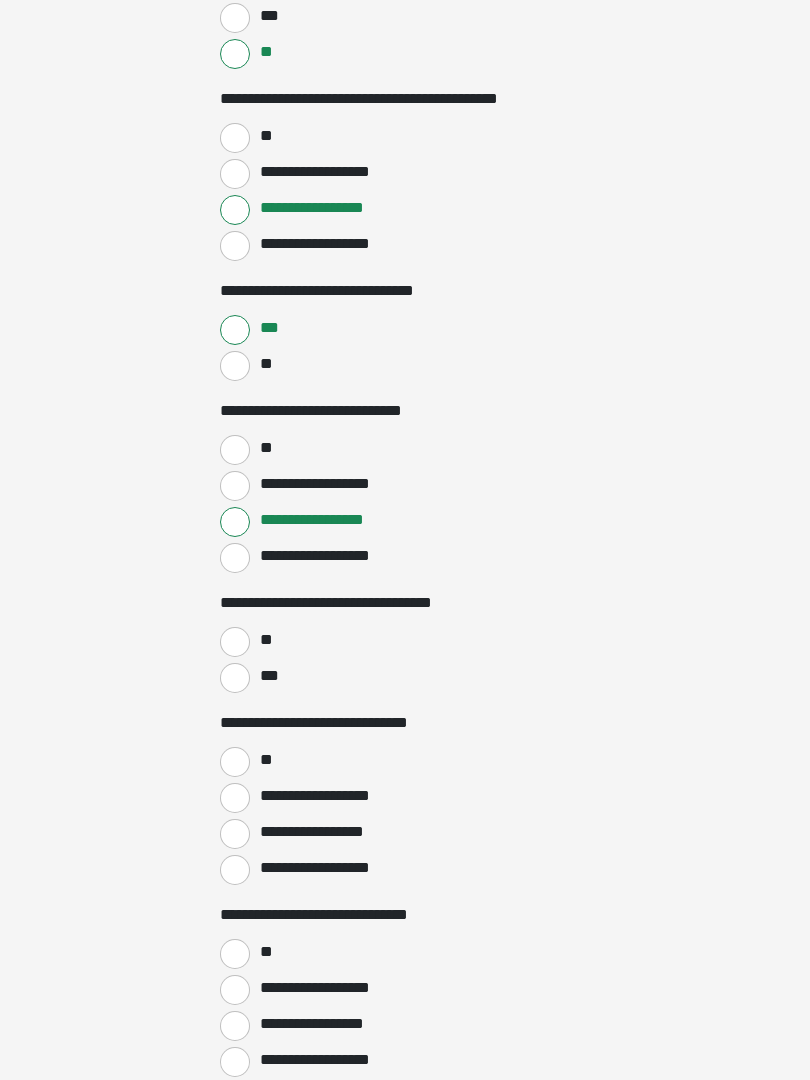 click on "***" at bounding box center [235, 679] 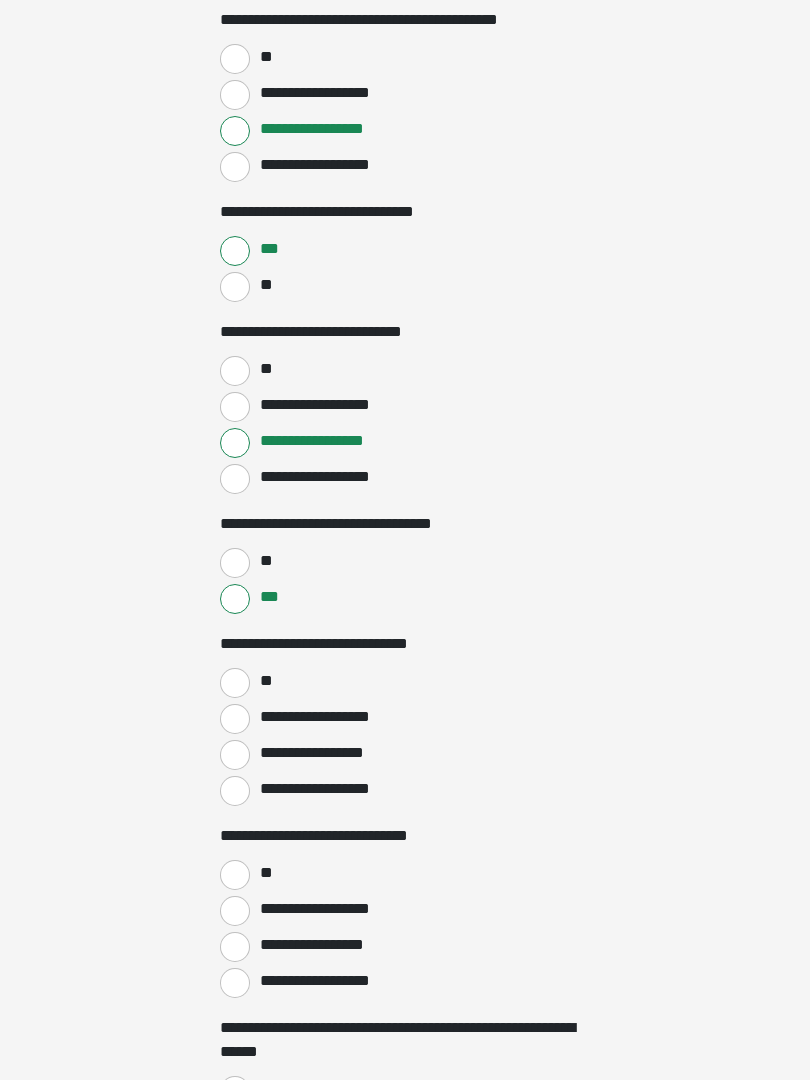scroll, scrollTop: 3074, scrollLeft: 0, axis: vertical 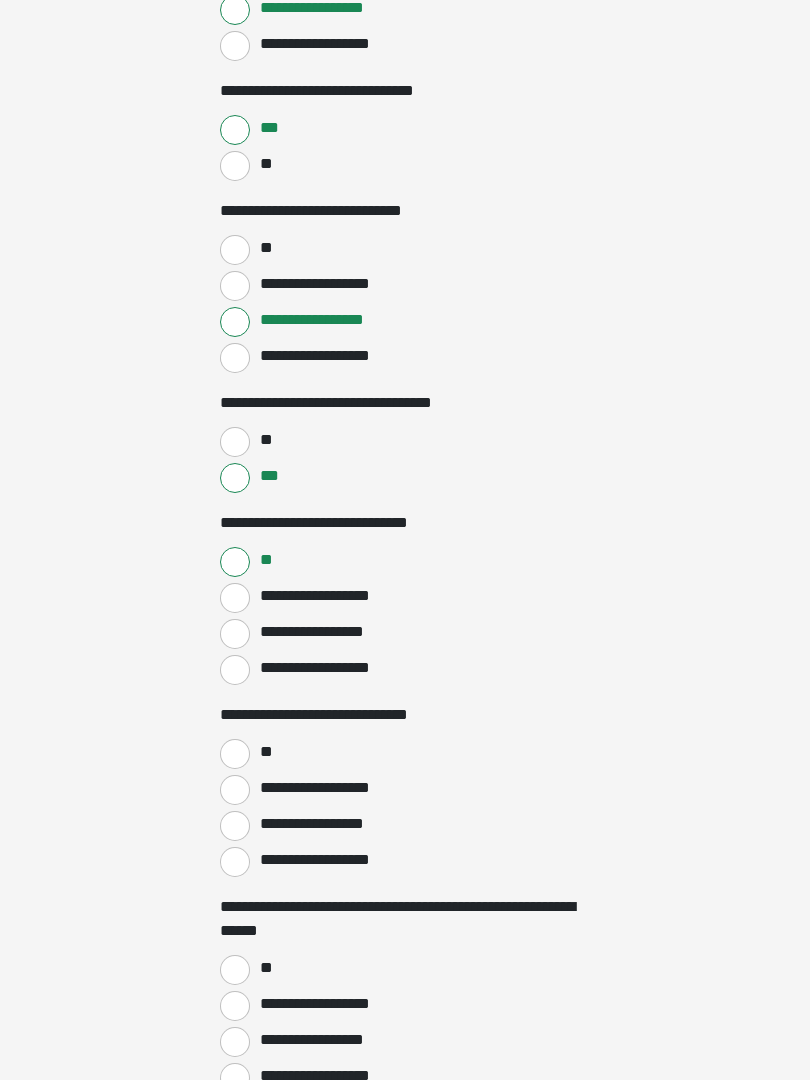 click on "**" at bounding box center [235, 754] 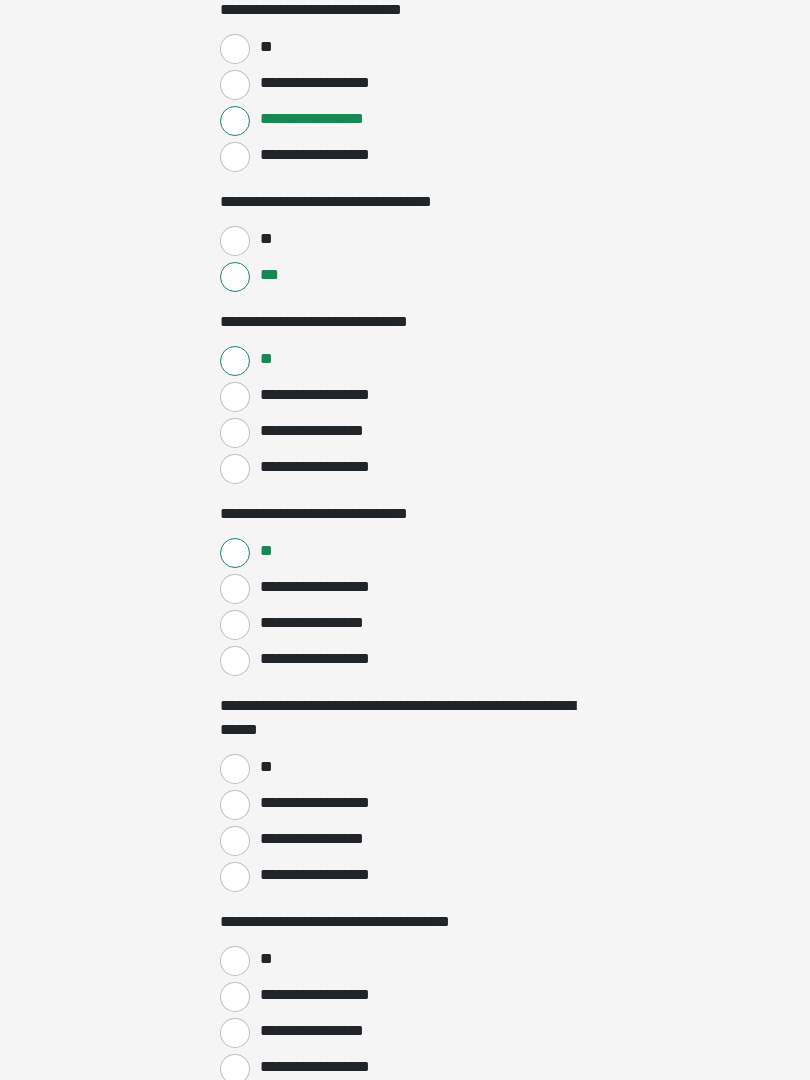 scroll, scrollTop: 3396, scrollLeft: 0, axis: vertical 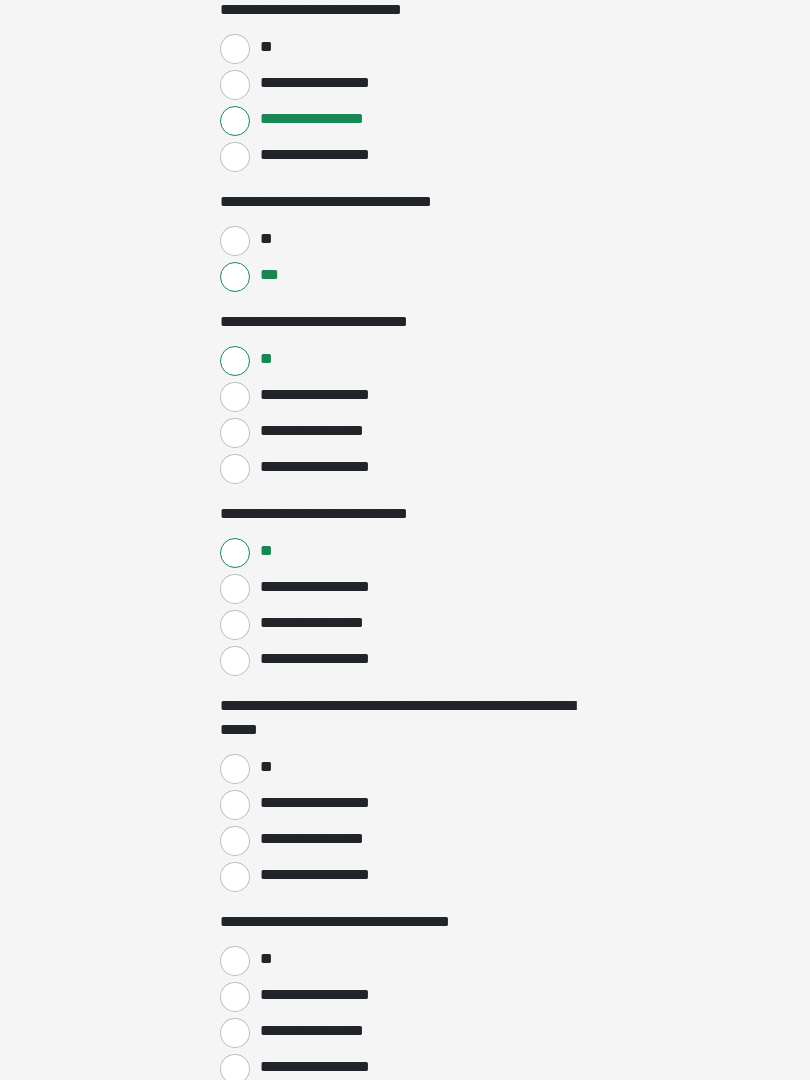 click on "**" at bounding box center (235, 769) 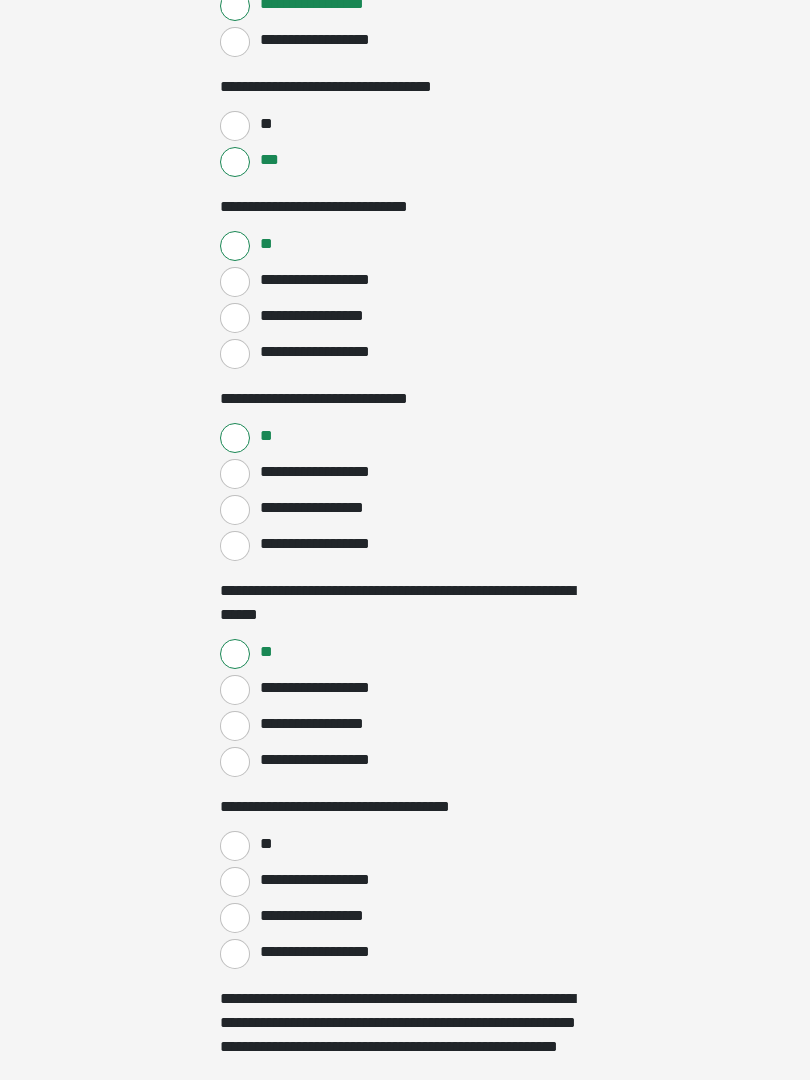 scroll, scrollTop: 3536, scrollLeft: 0, axis: vertical 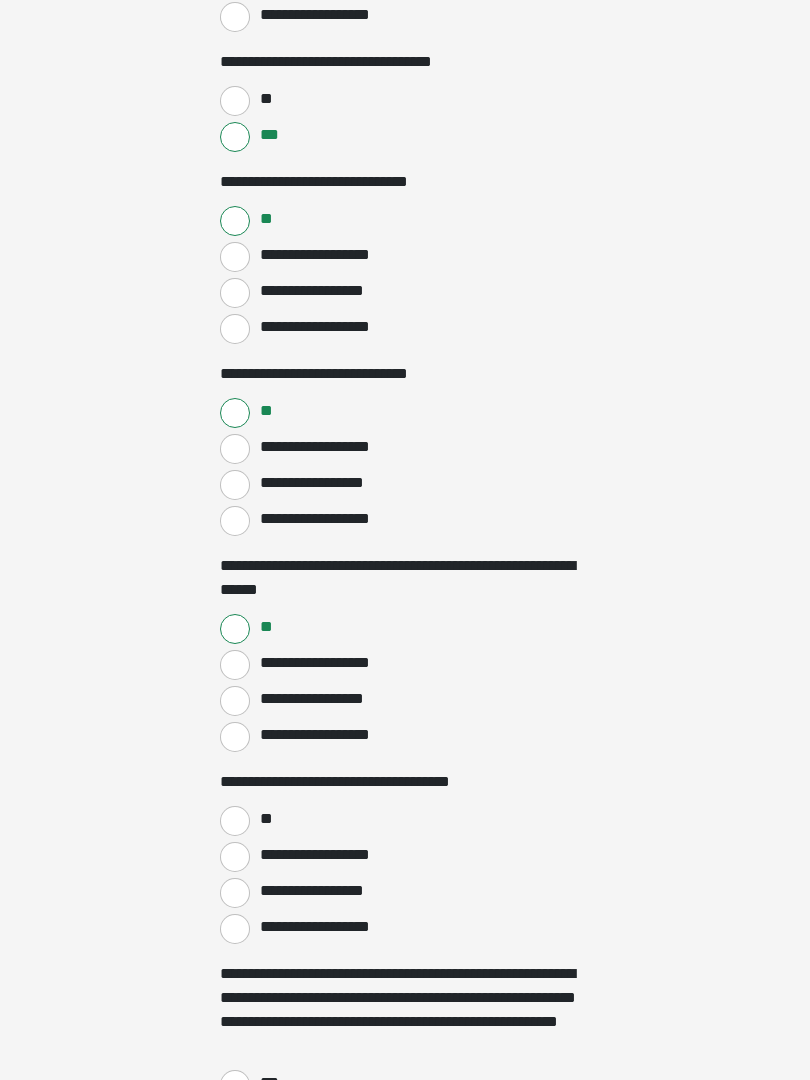 click on "**" at bounding box center [235, 821] 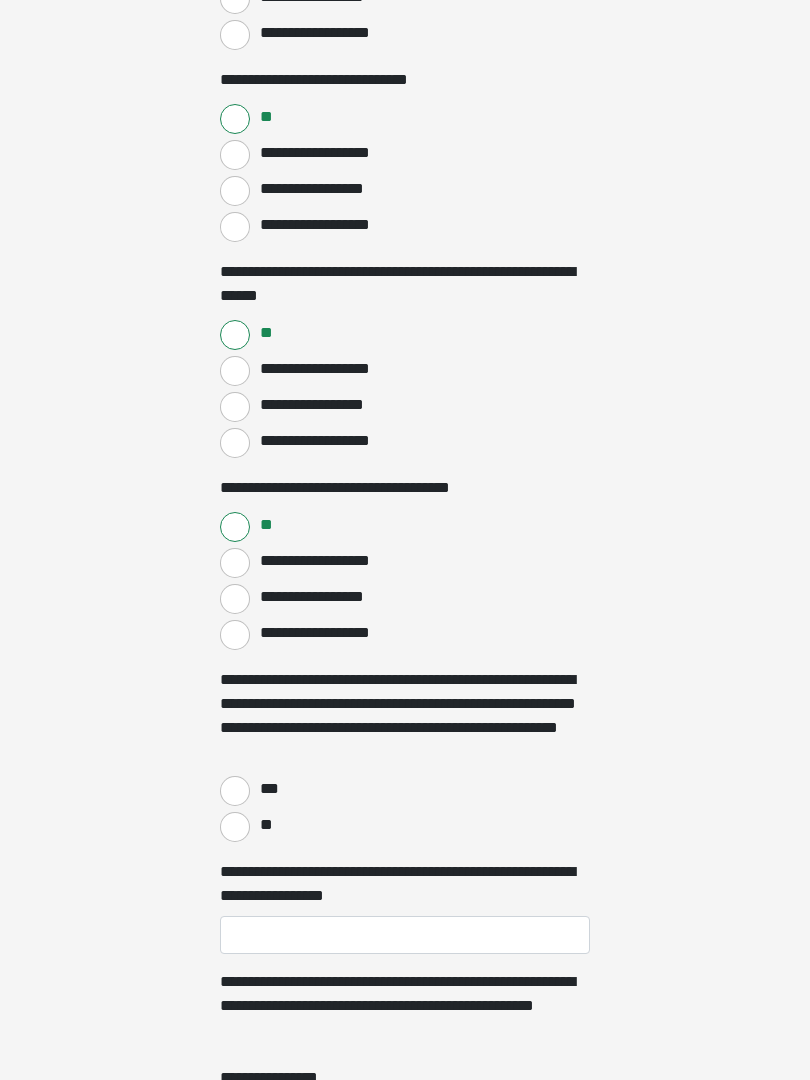click on "**" at bounding box center [235, 828] 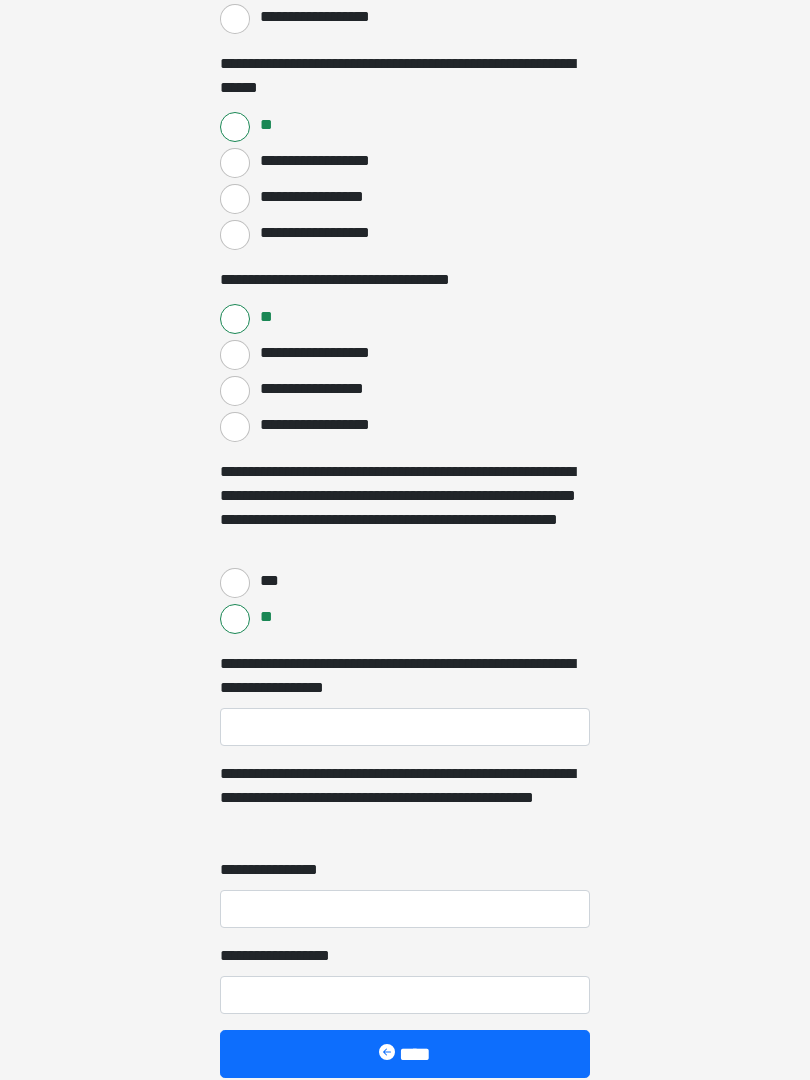 scroll, scrollTop: 4037, scrollLeft: 0, axis: vertical 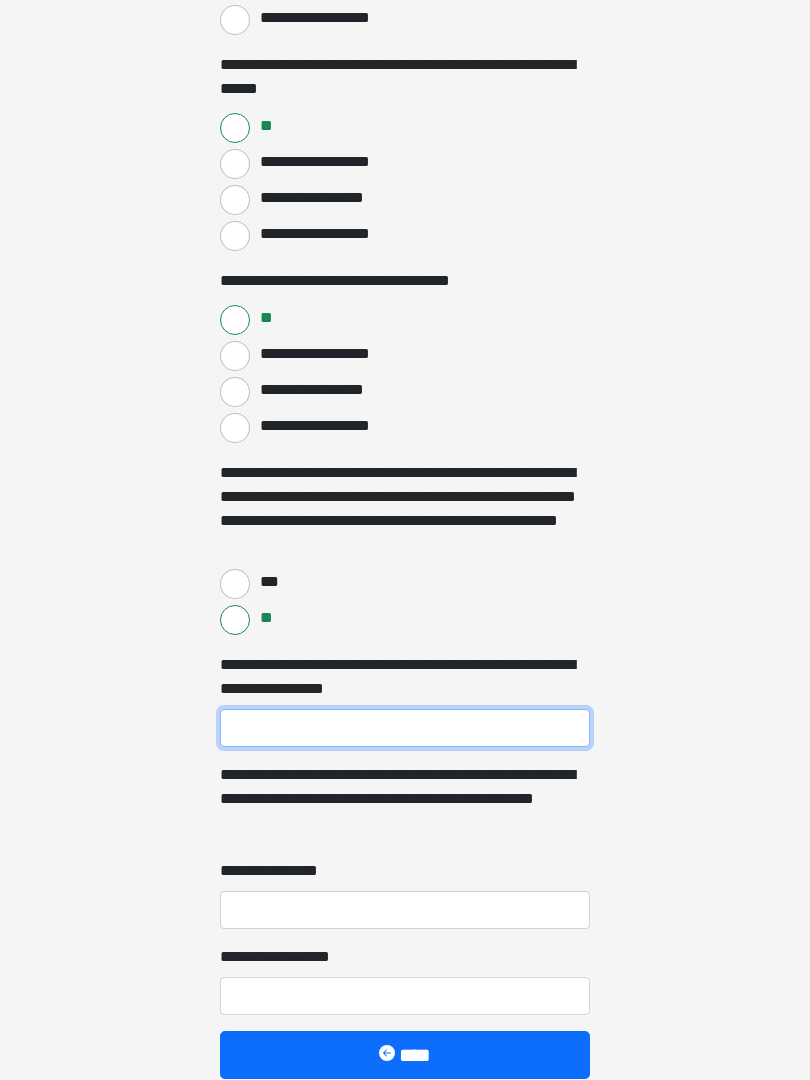 click on "**********" at bounding box center [405, 728] 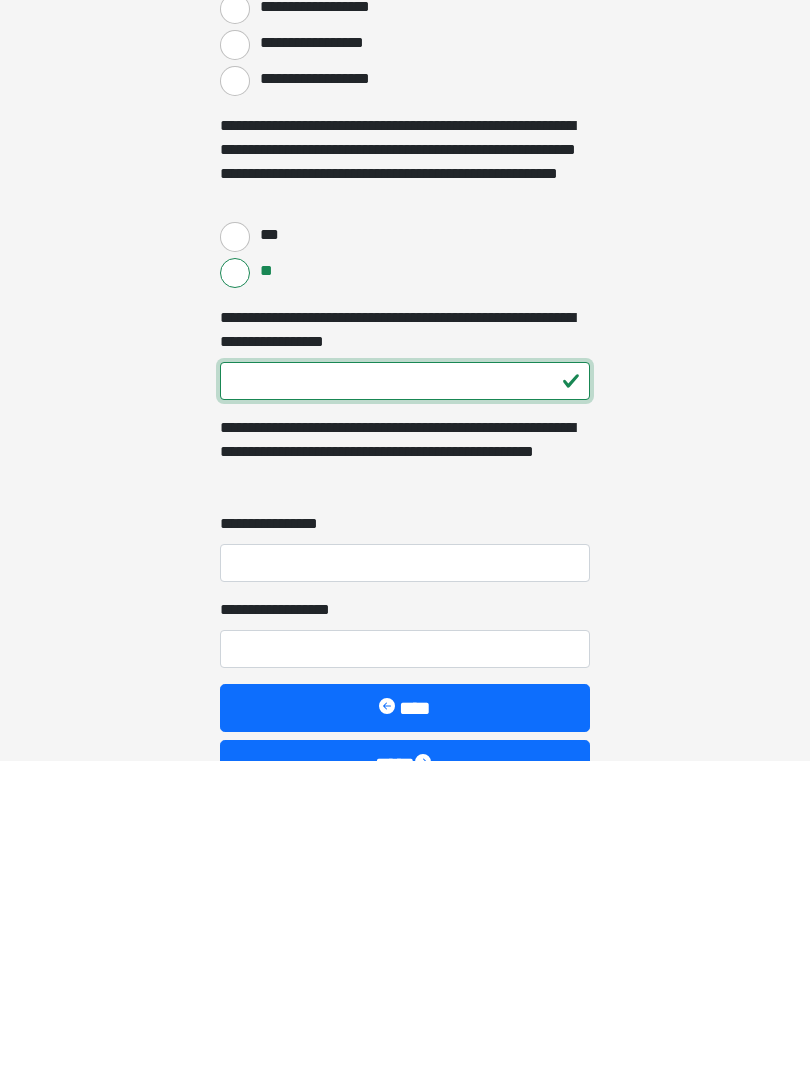 type on "***" 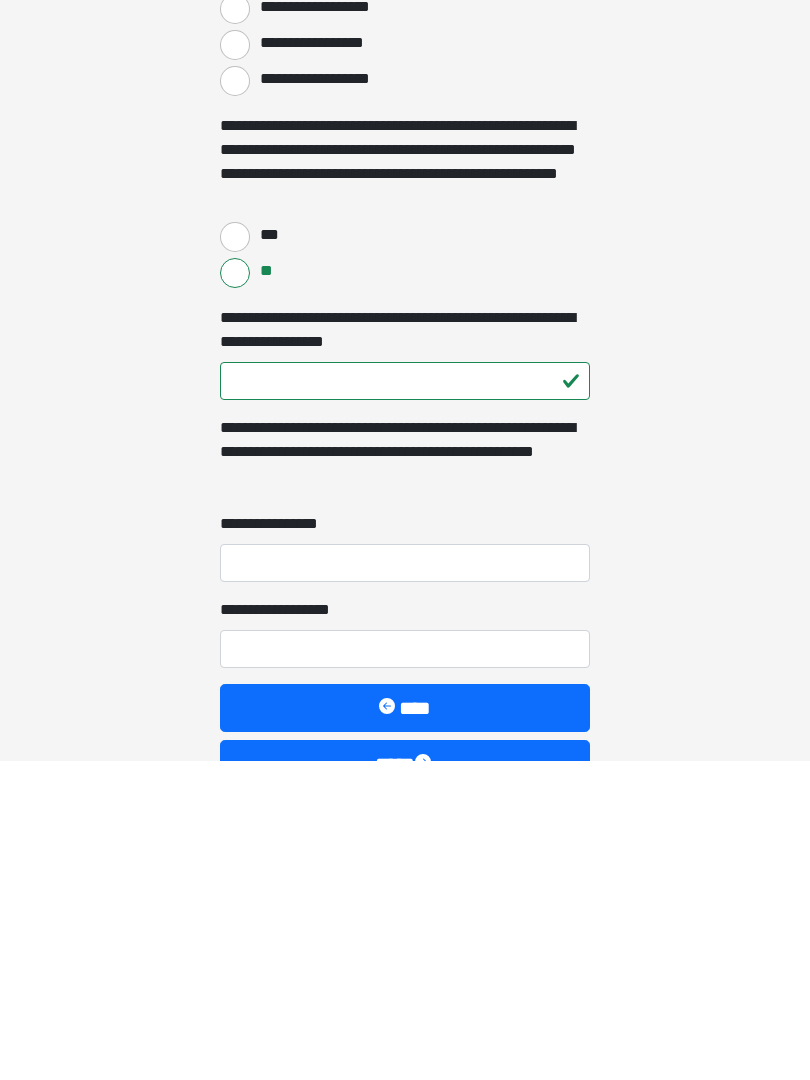 click on "**********" at bounding box center [405, 883] 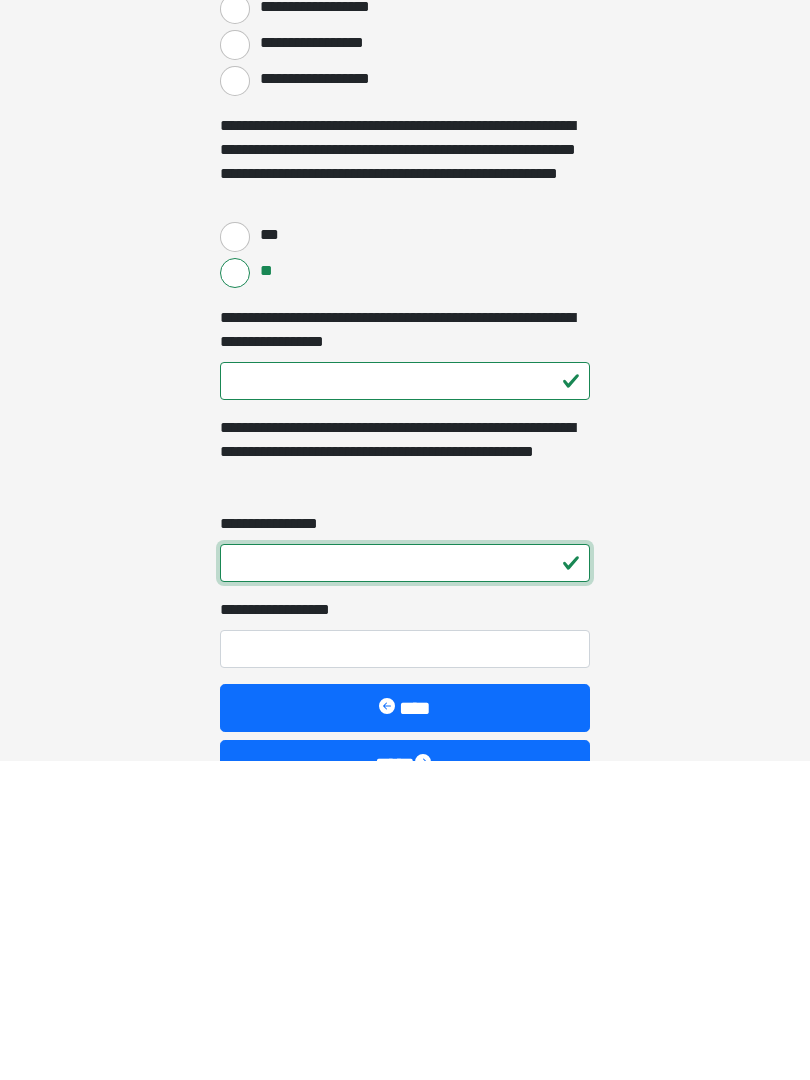 type on "*" 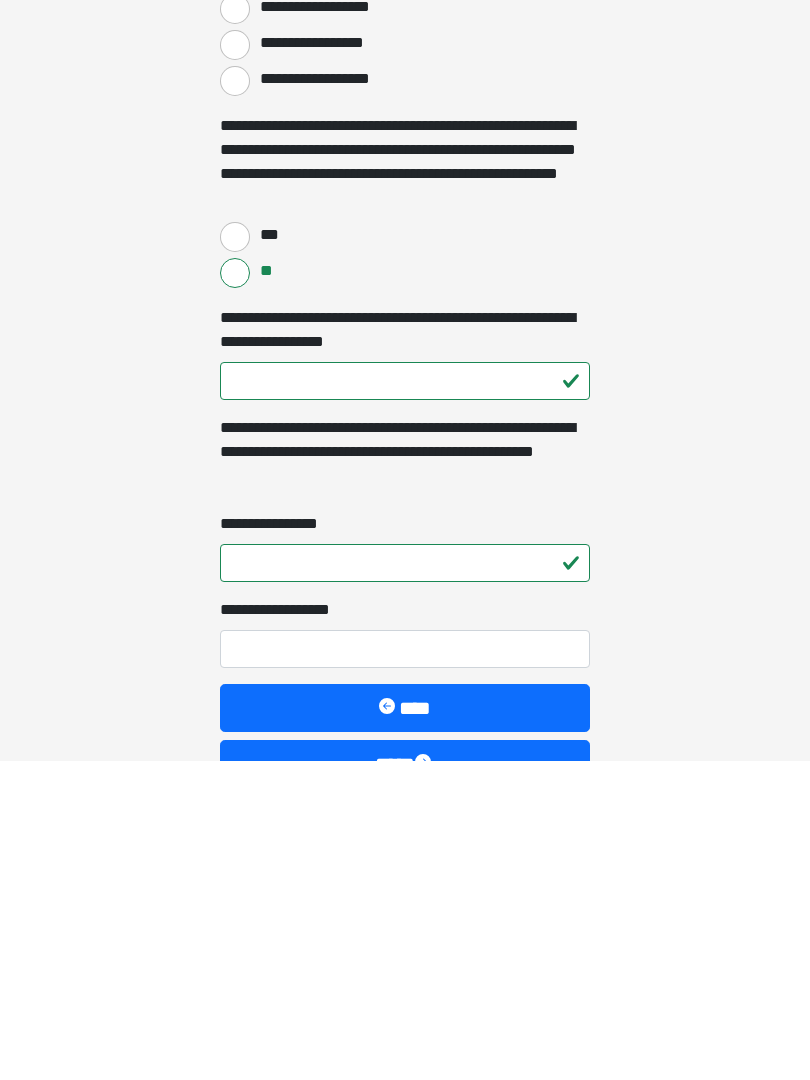 click on "**********" at bounding box center [405, 969] 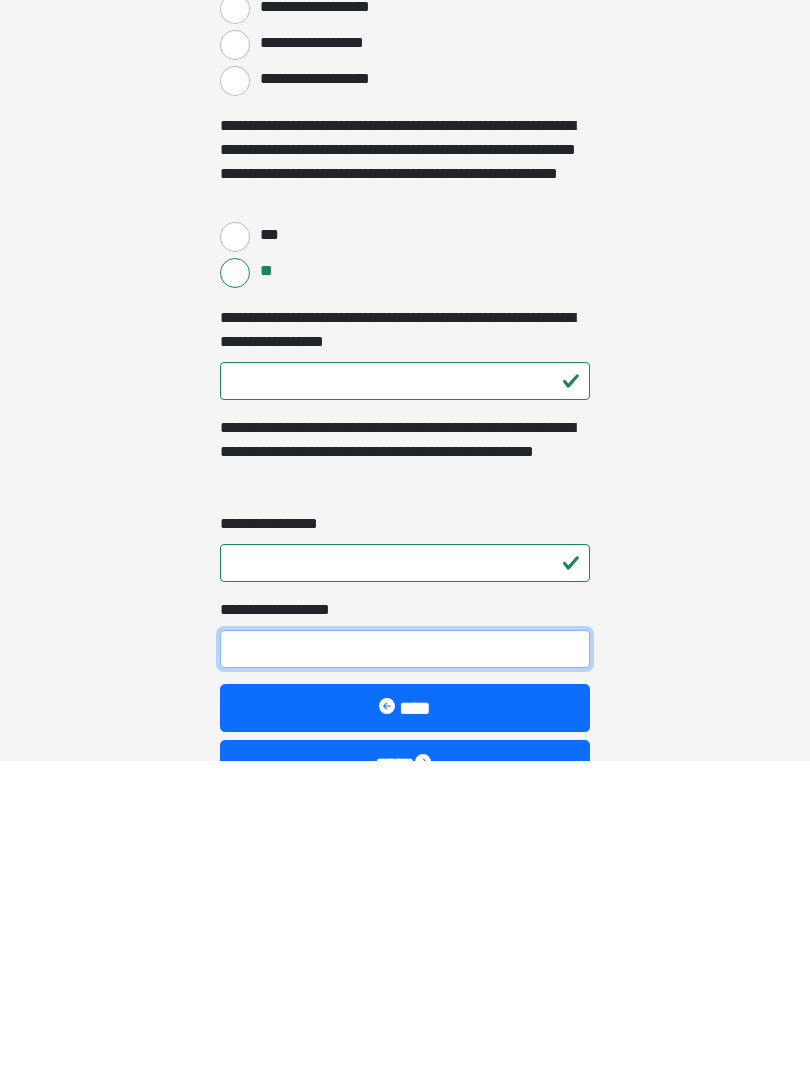 type on "*" 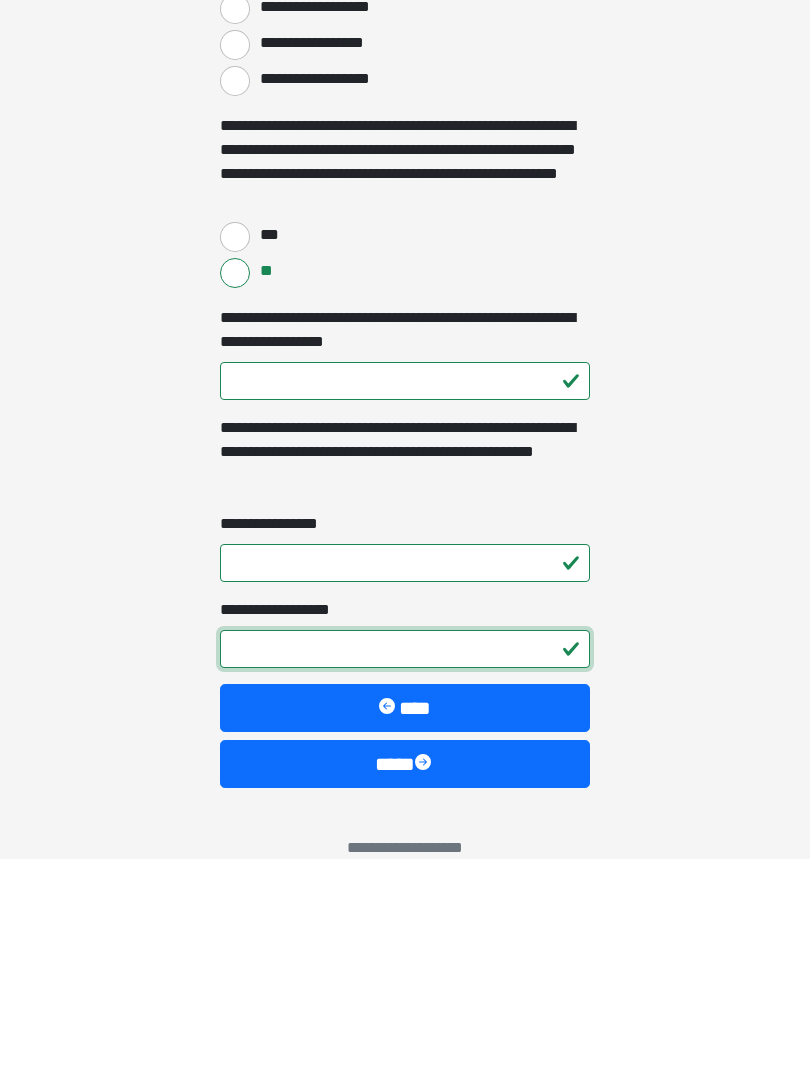 scroll, scrollTop: 4163, scrollLeft: 0, axis: vertical 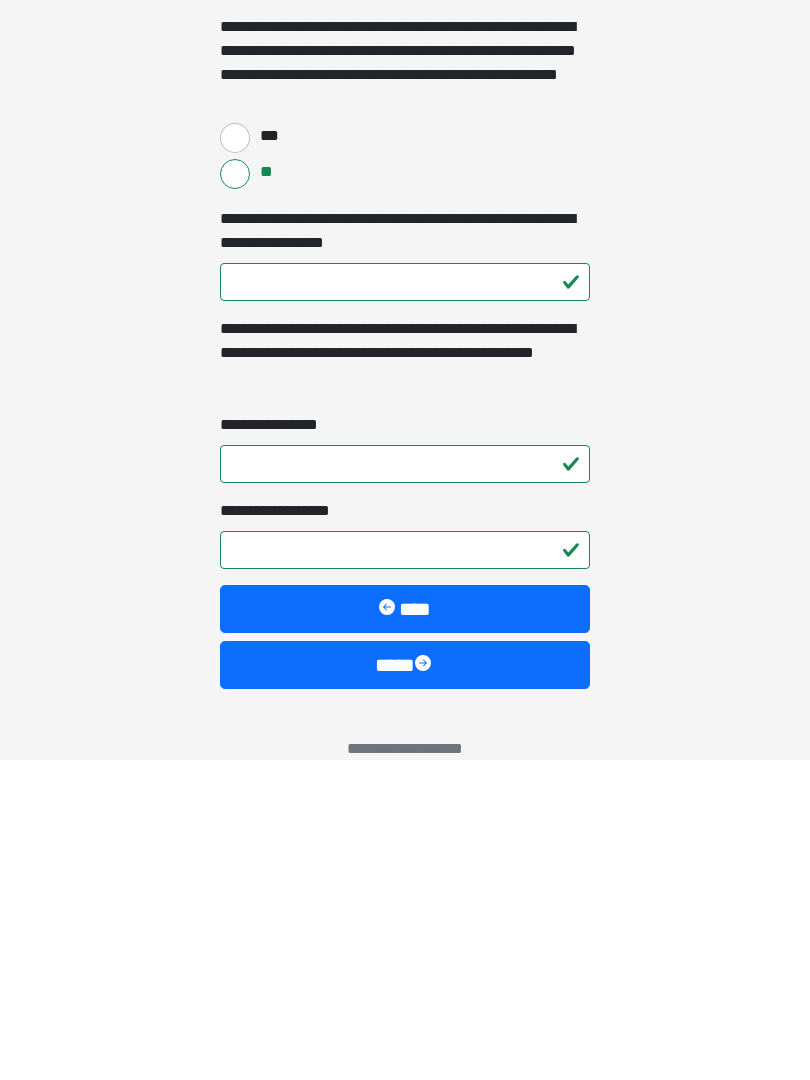 click on "****" at bounding box center (405, 985) 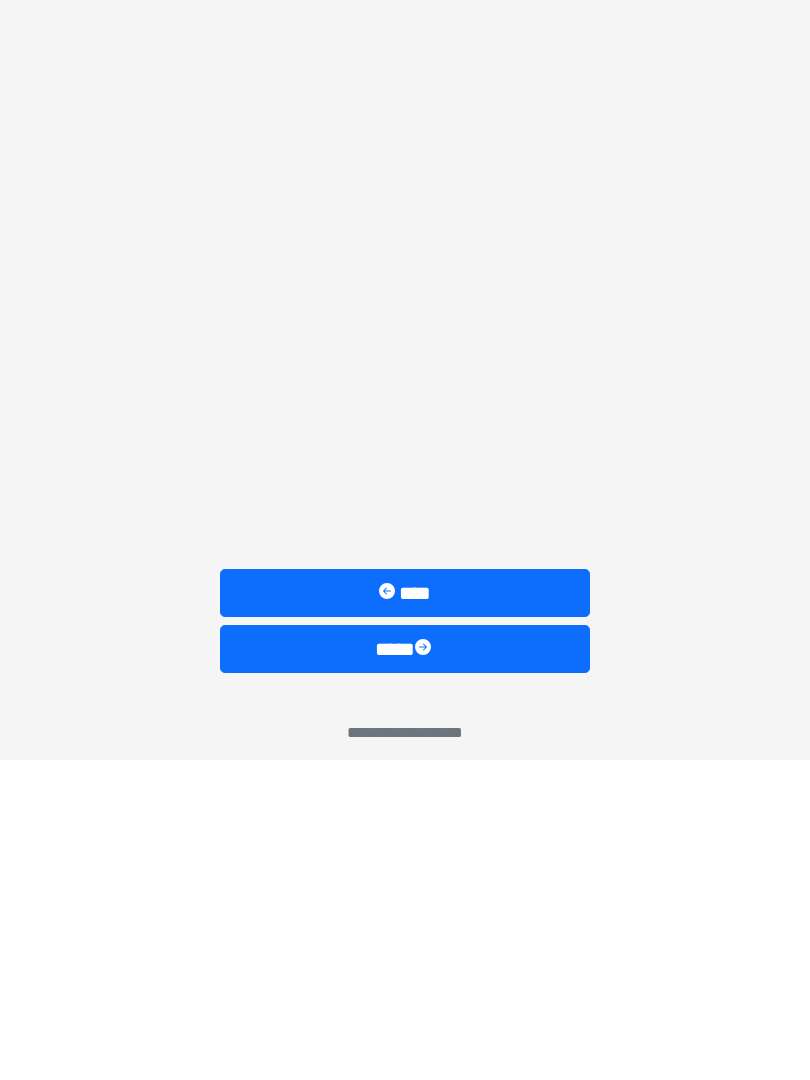 scroll, scrollTop: 0, scrollLeft: 0, axis: both 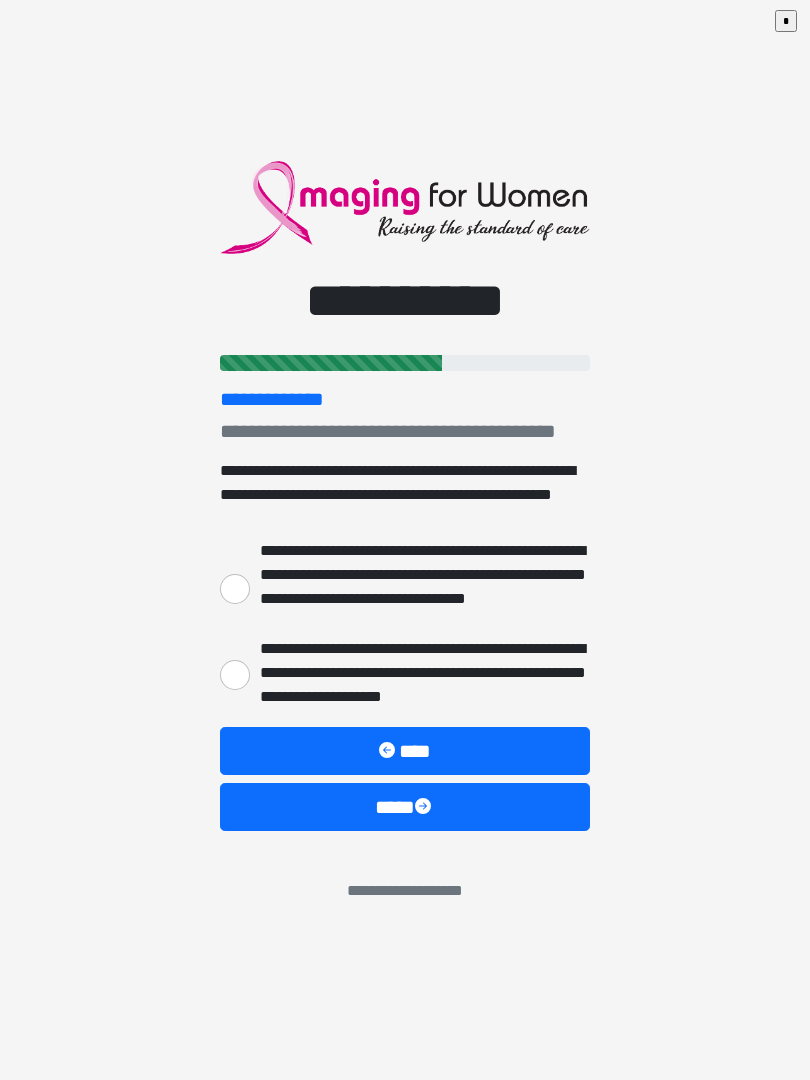 click on "**********" at bounding box center [420, 673] 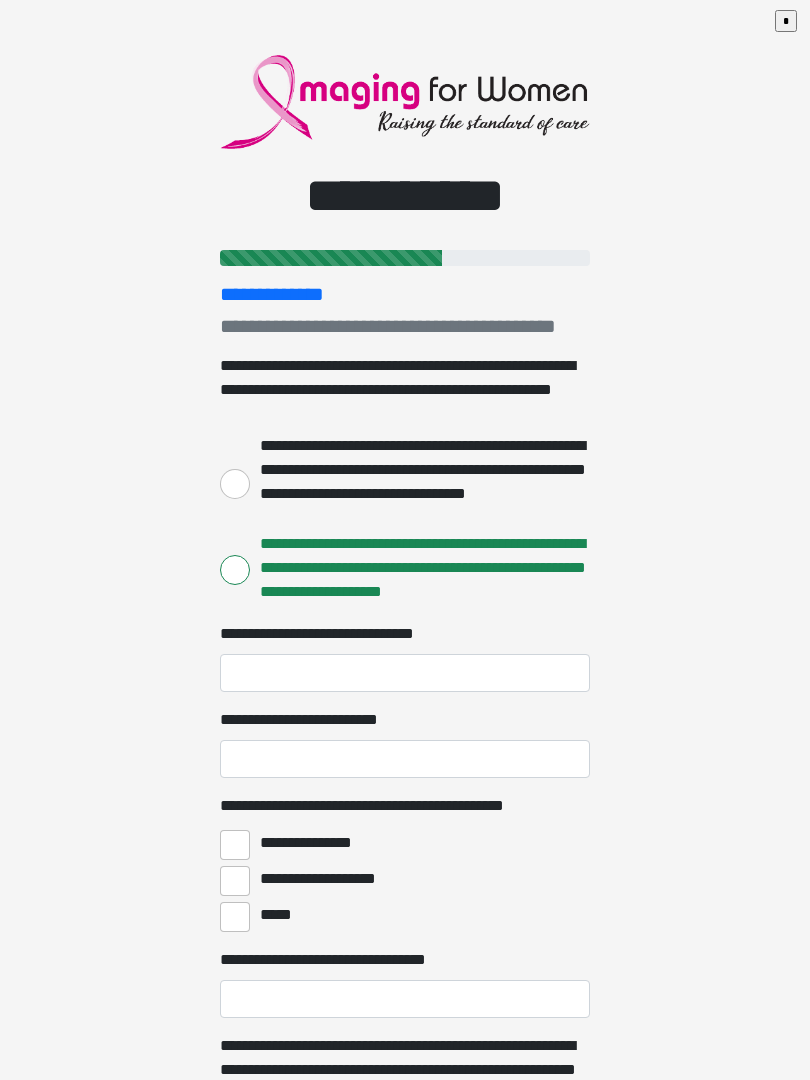 click on "**********" at bounding box center (420, 482) 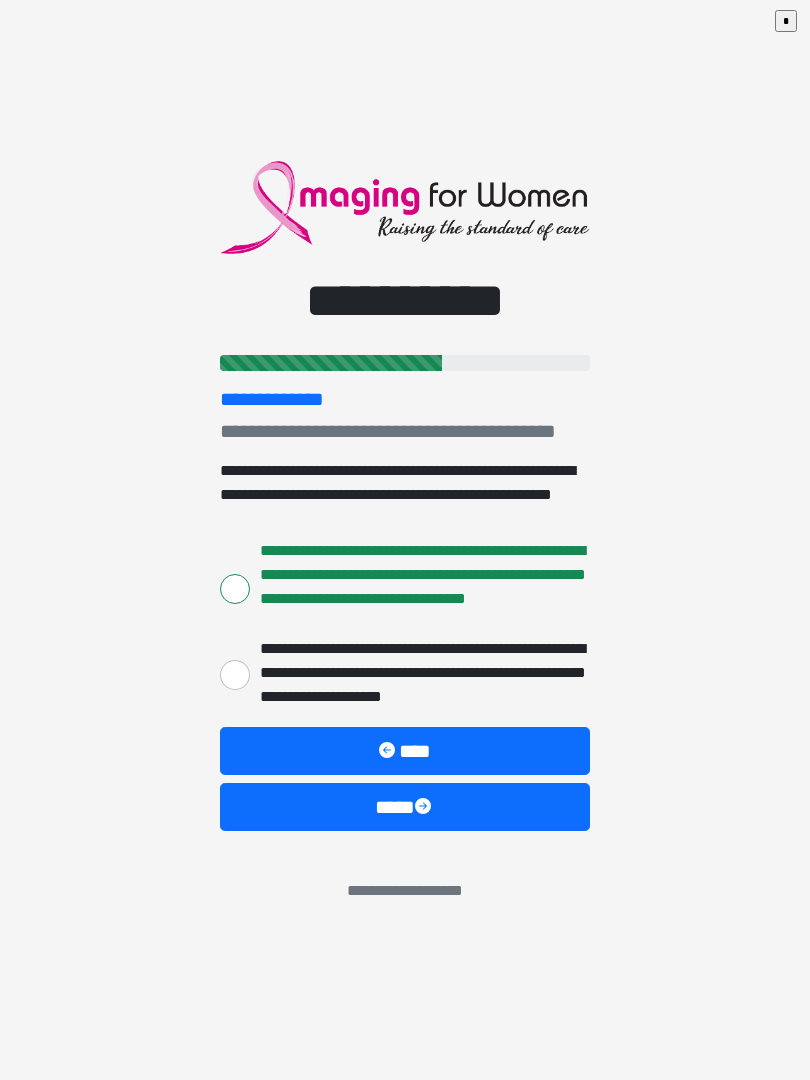 click on "****" at bounding box center (405, 807) 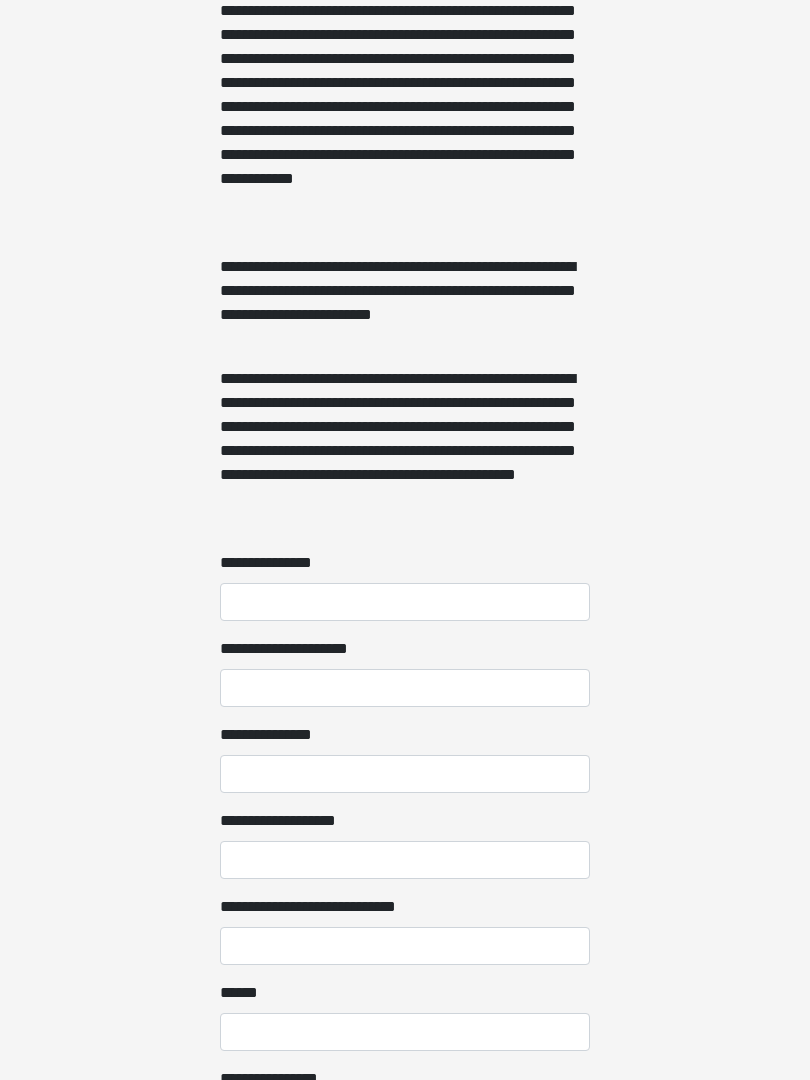 scroll, scrollTop: 1209, scrollLeft: 0, axis: vertical 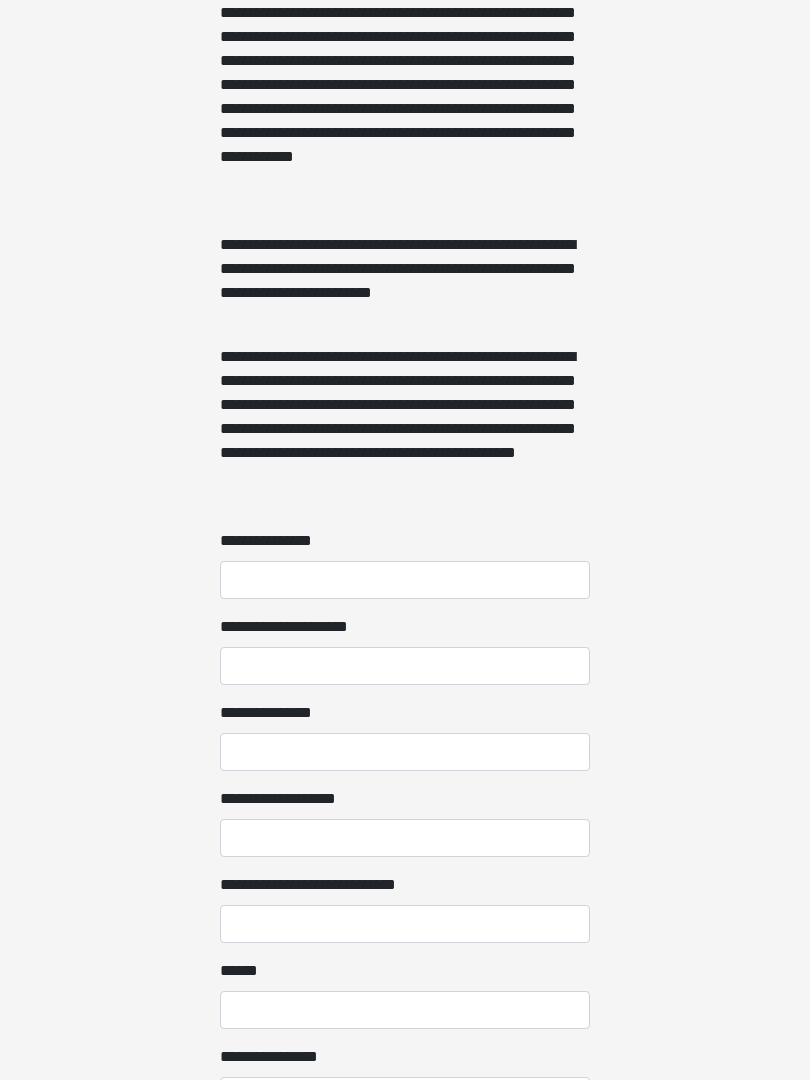 click on "**********" at bounding box center [405, 580] 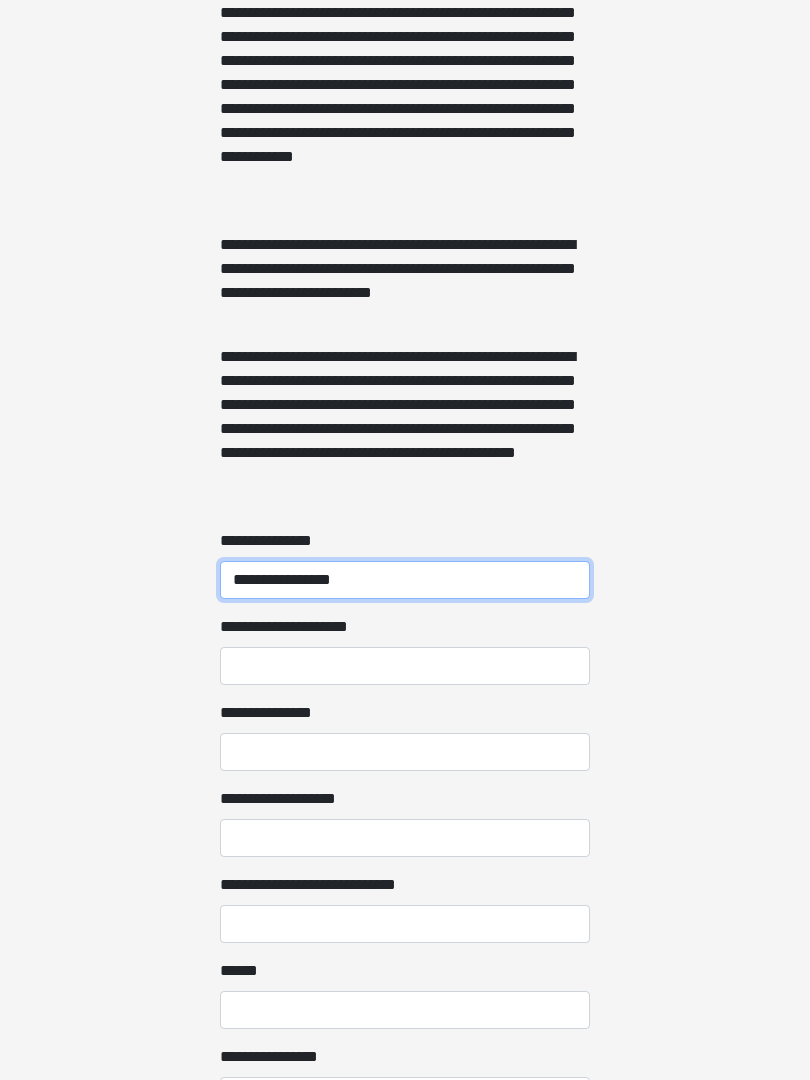 type on "**********" 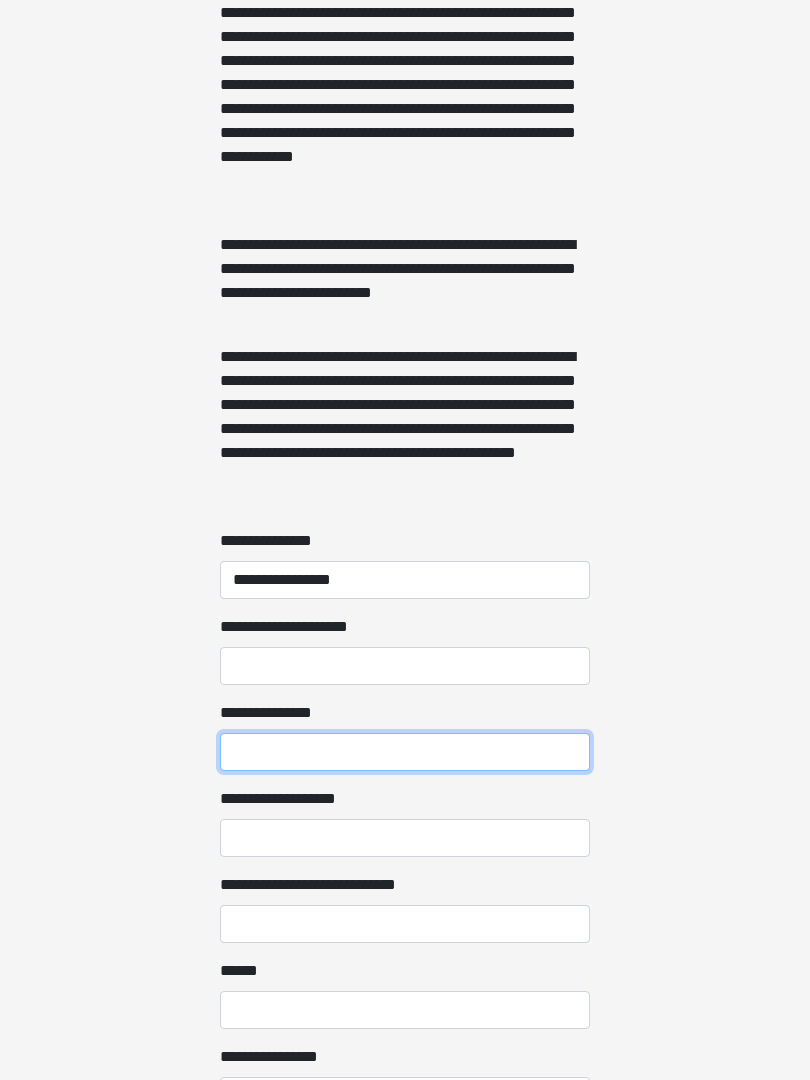 click on "**********" at bounding box center (405, 752) 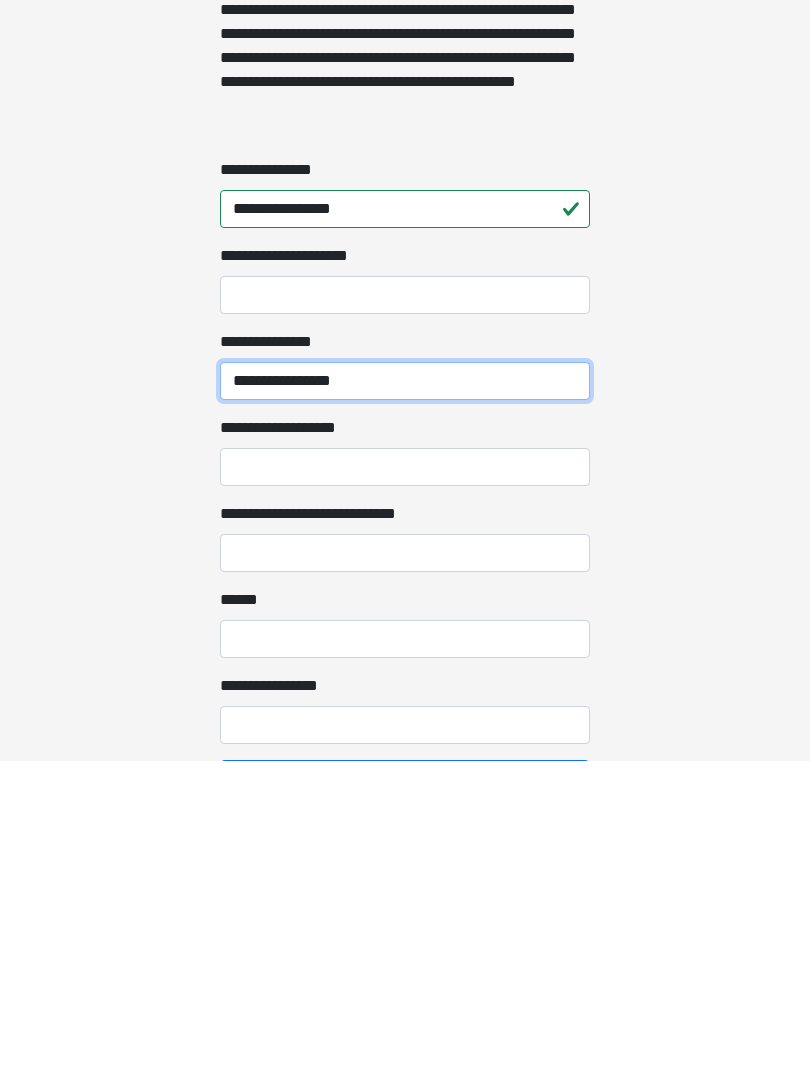 type on "**********" 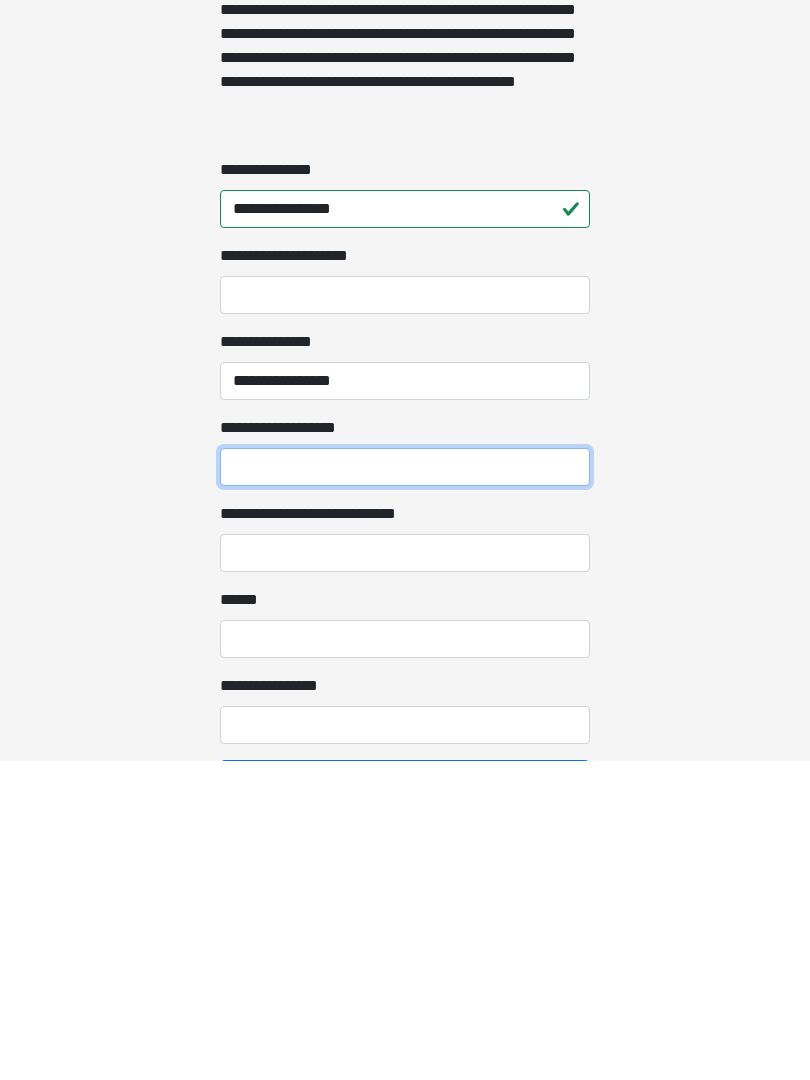 click on "**********" at bounding box center (405, 787) 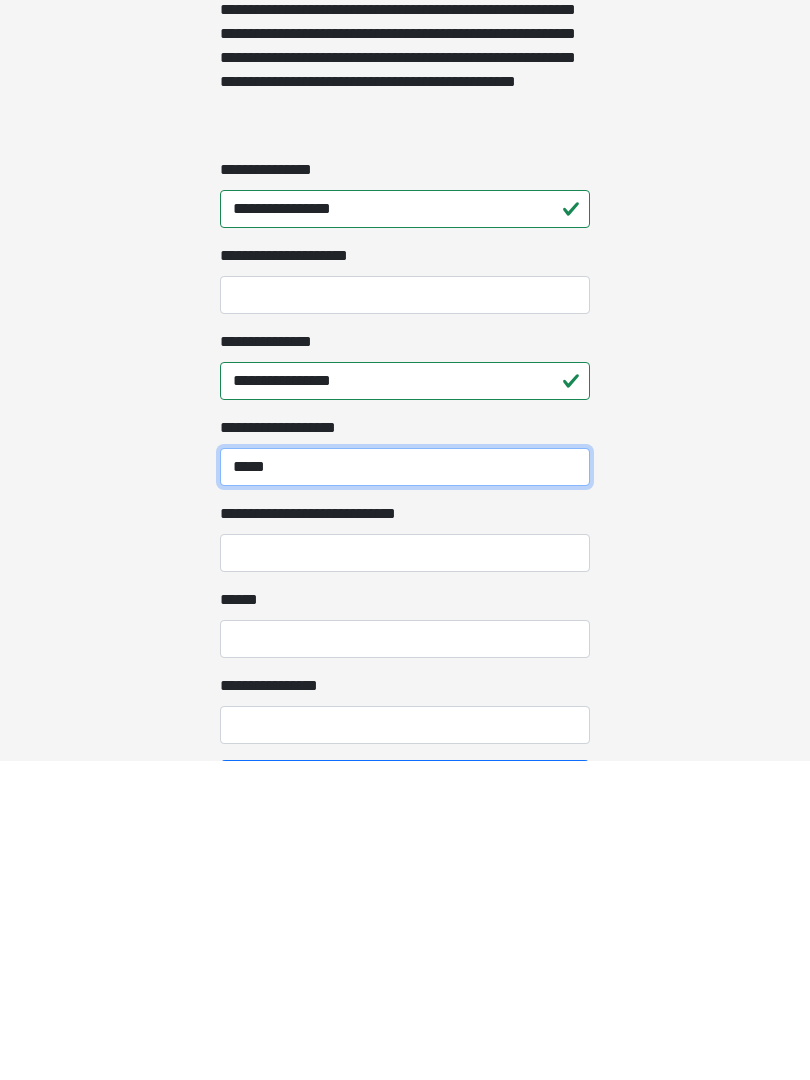 type on "*****" 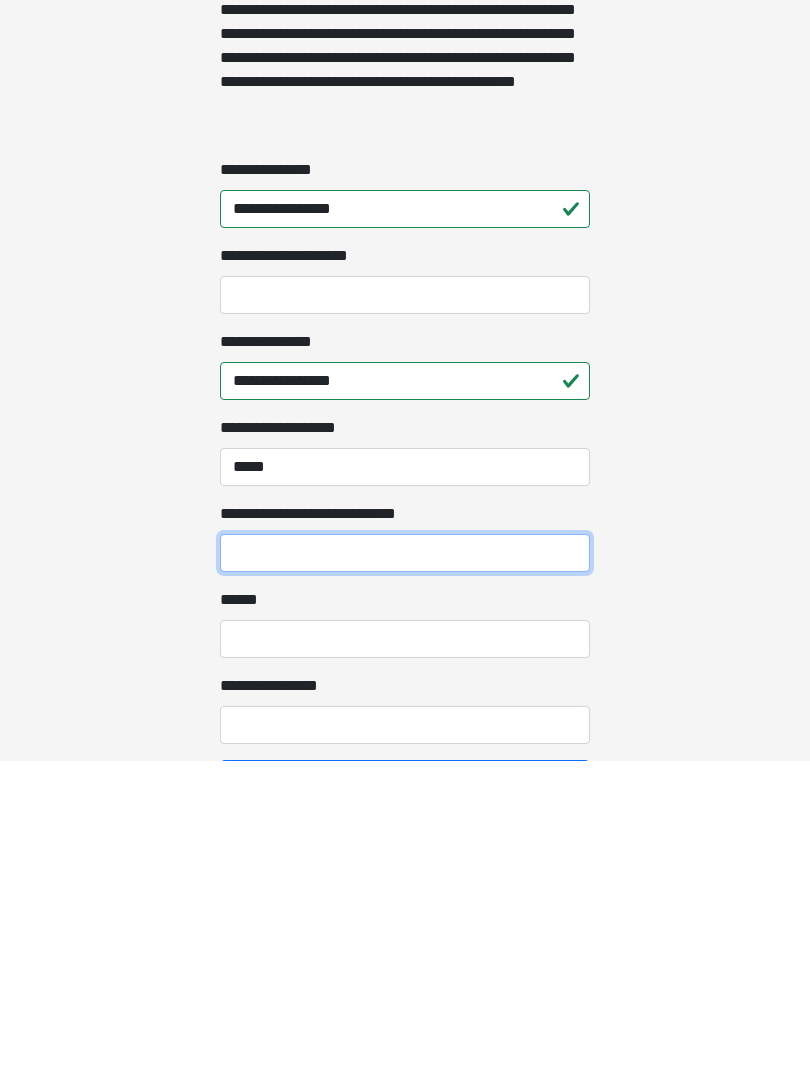 click on "**********" at bounding box center (405, 873) 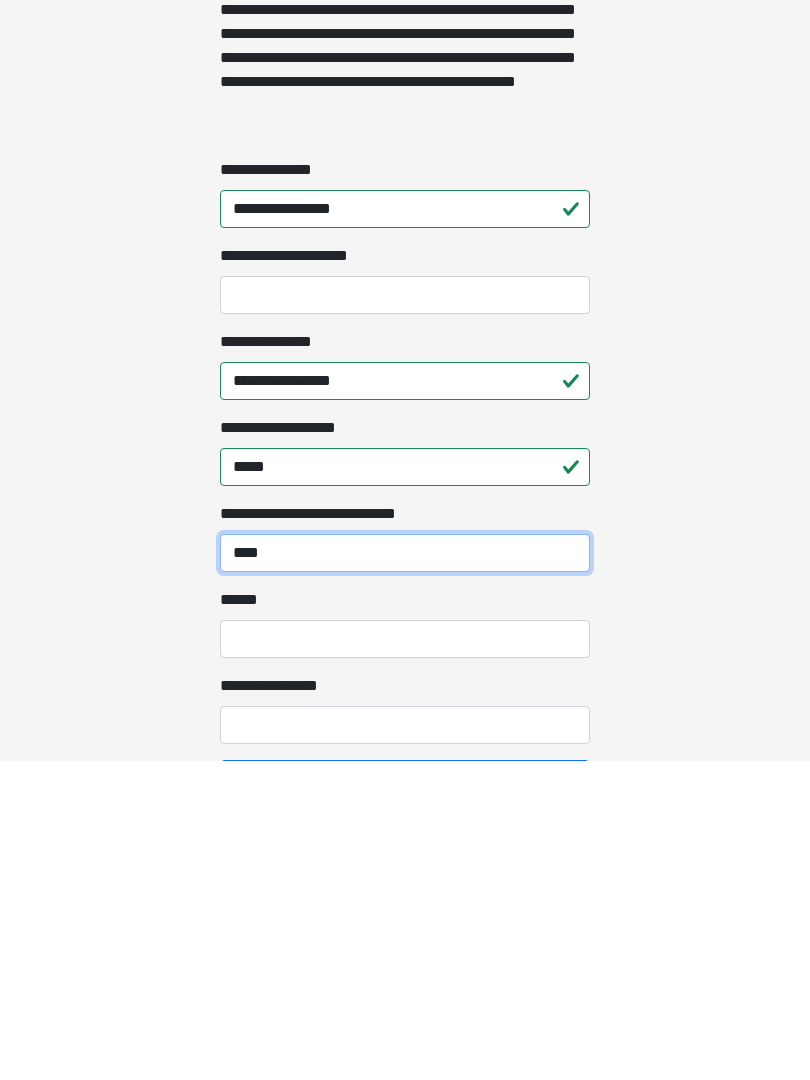 type on "****" 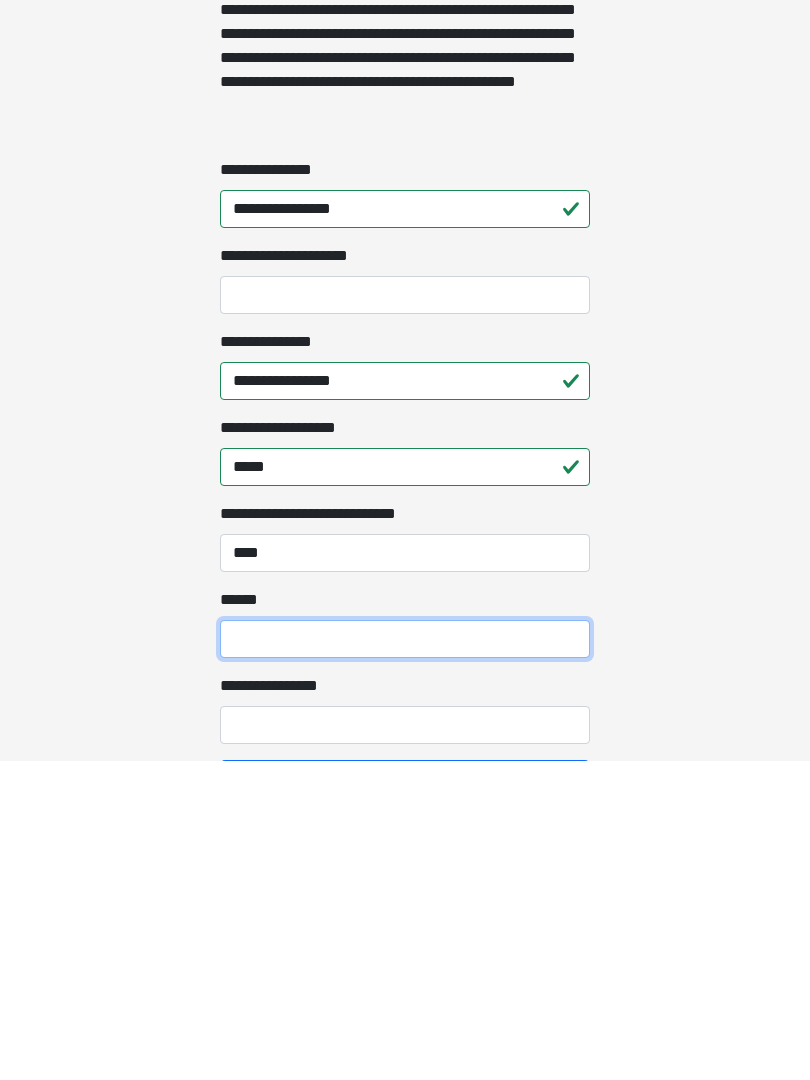 click on "**** *" at bounding box center (405, 959) 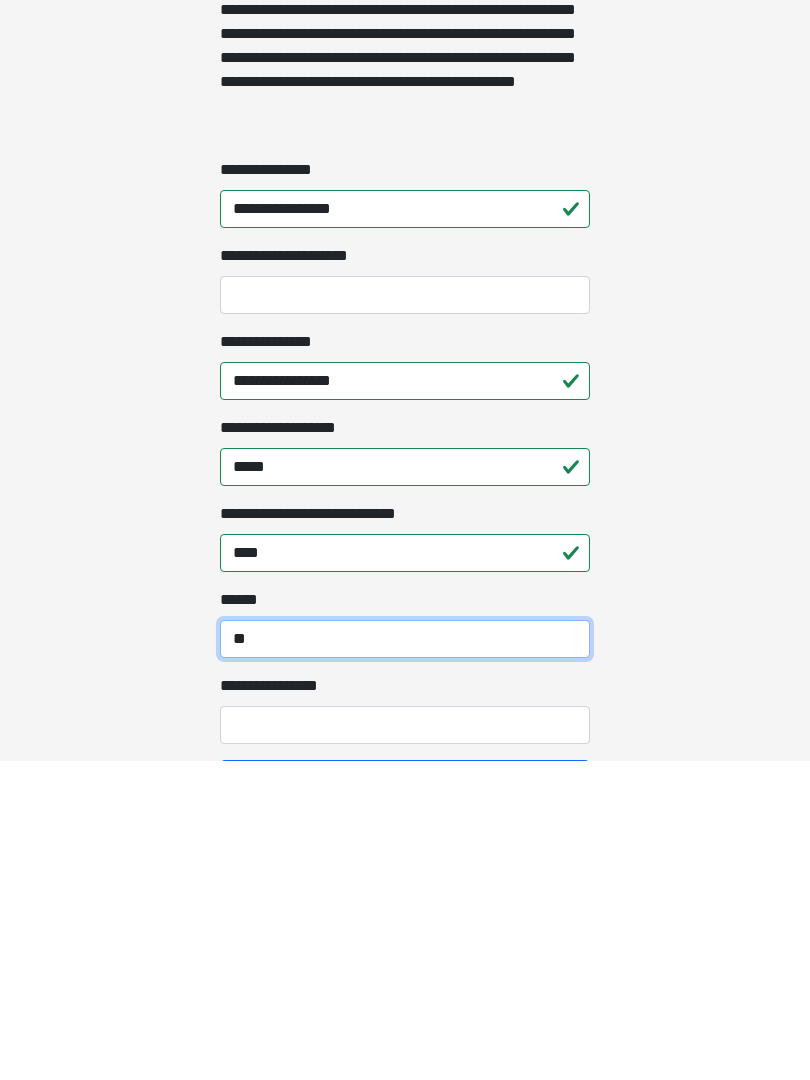 type on "***" 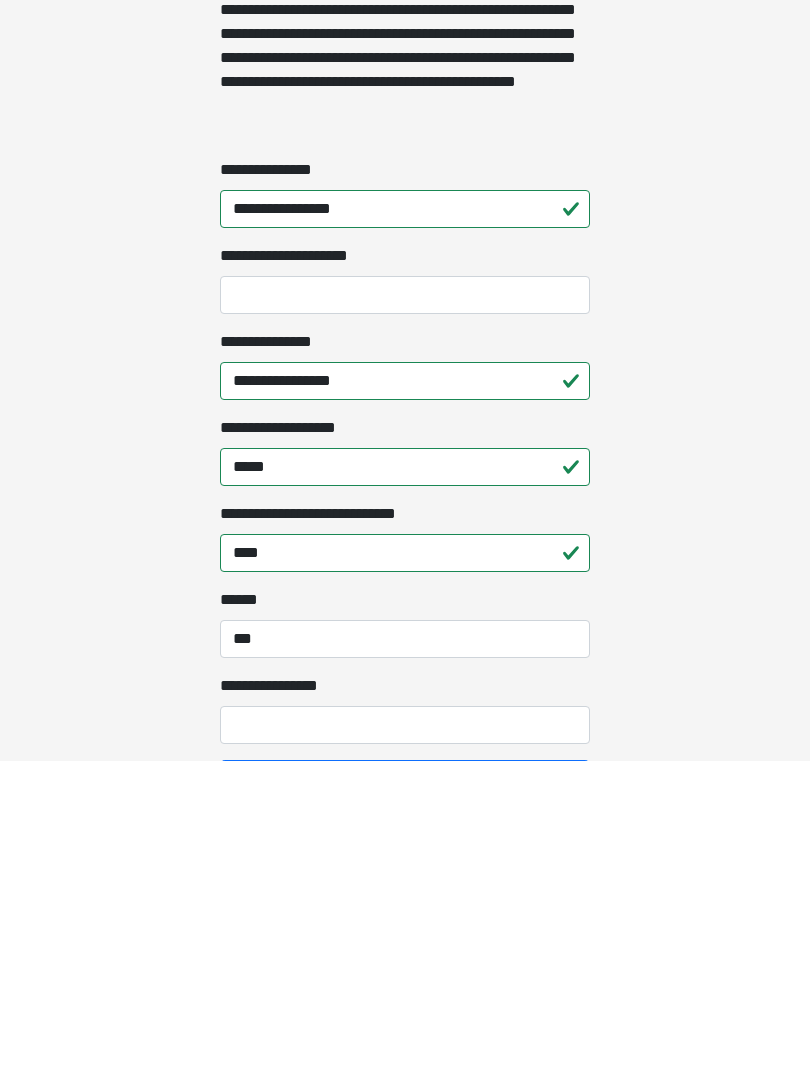 click on "****" at bounding box center [405, 1104] 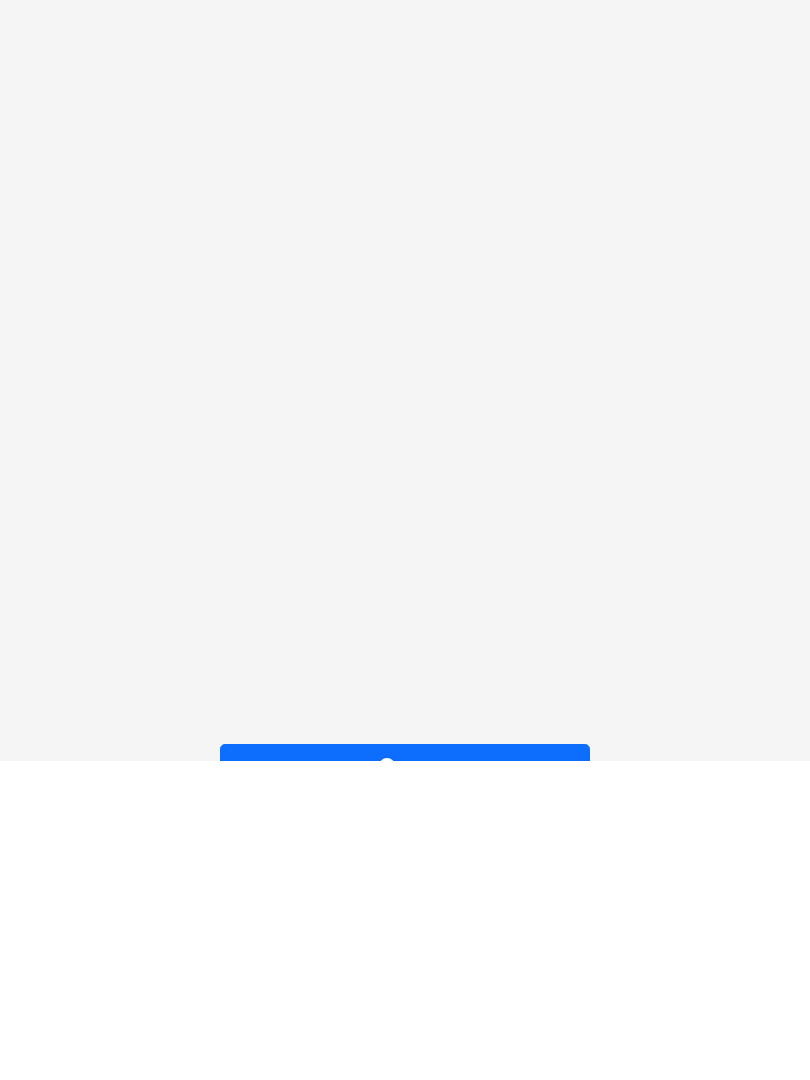 scroll, scrollTop: 0, scrollLeft: 0, axis: both 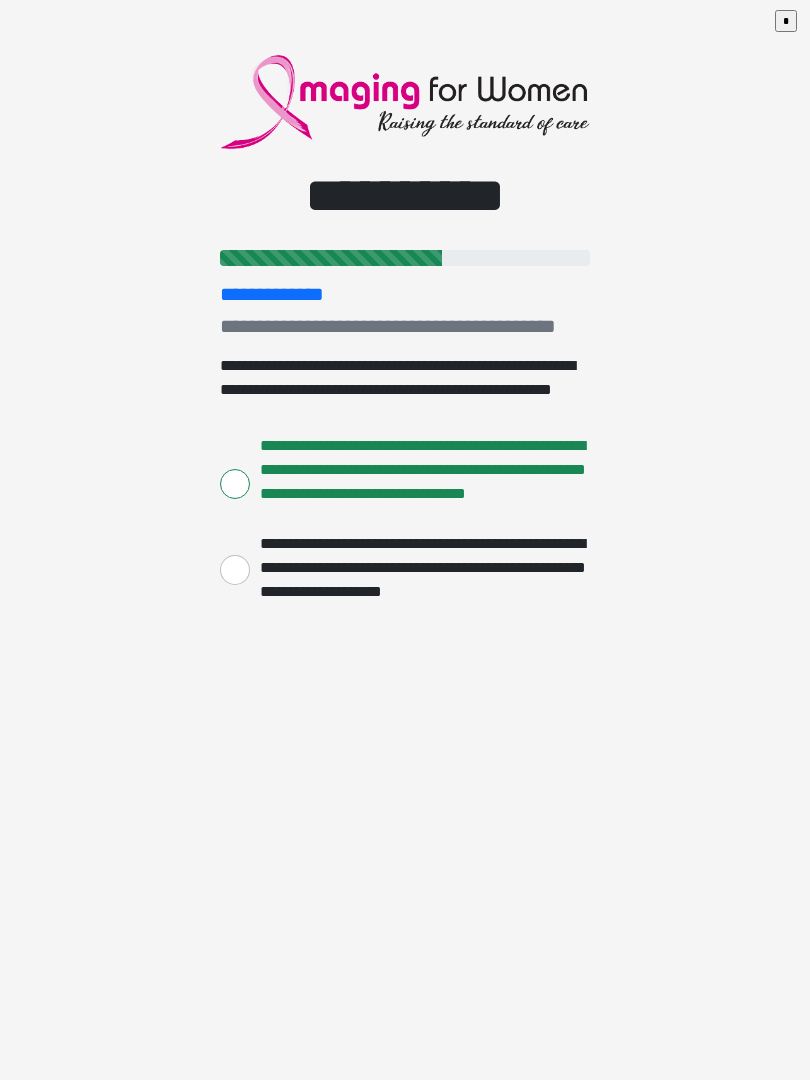 click on "**********" at bounding box center [405, 540] 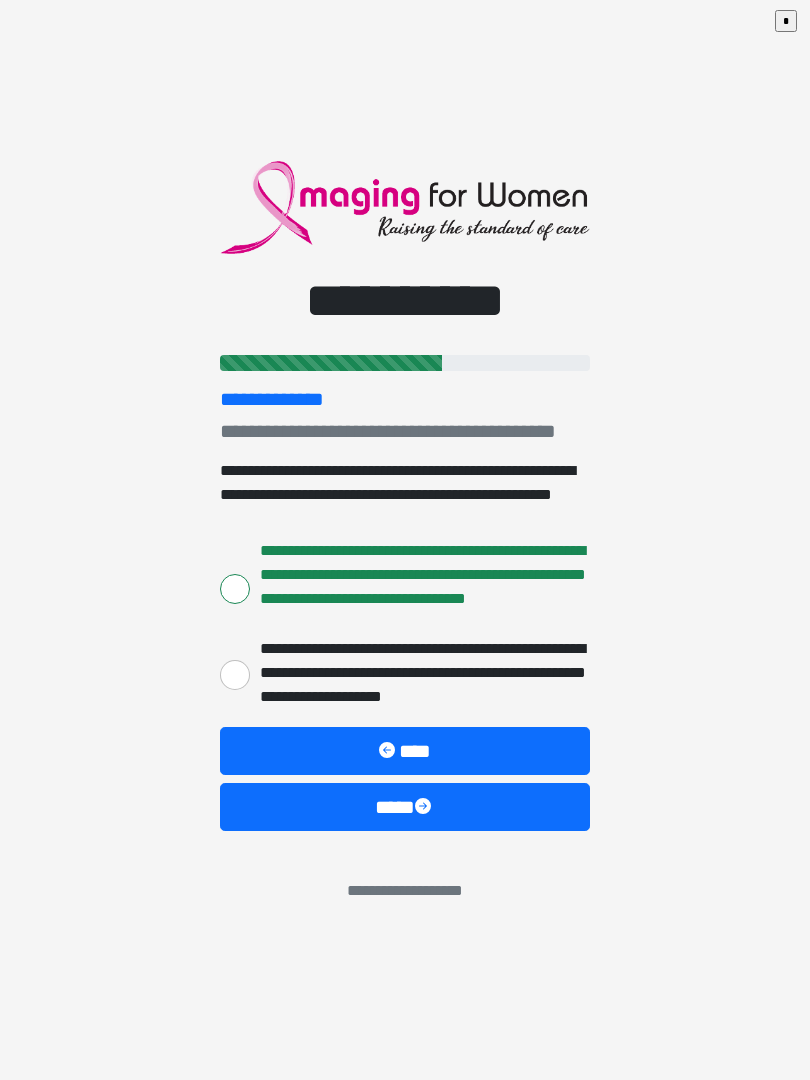 click on "****" at bounding box center (405, 807) 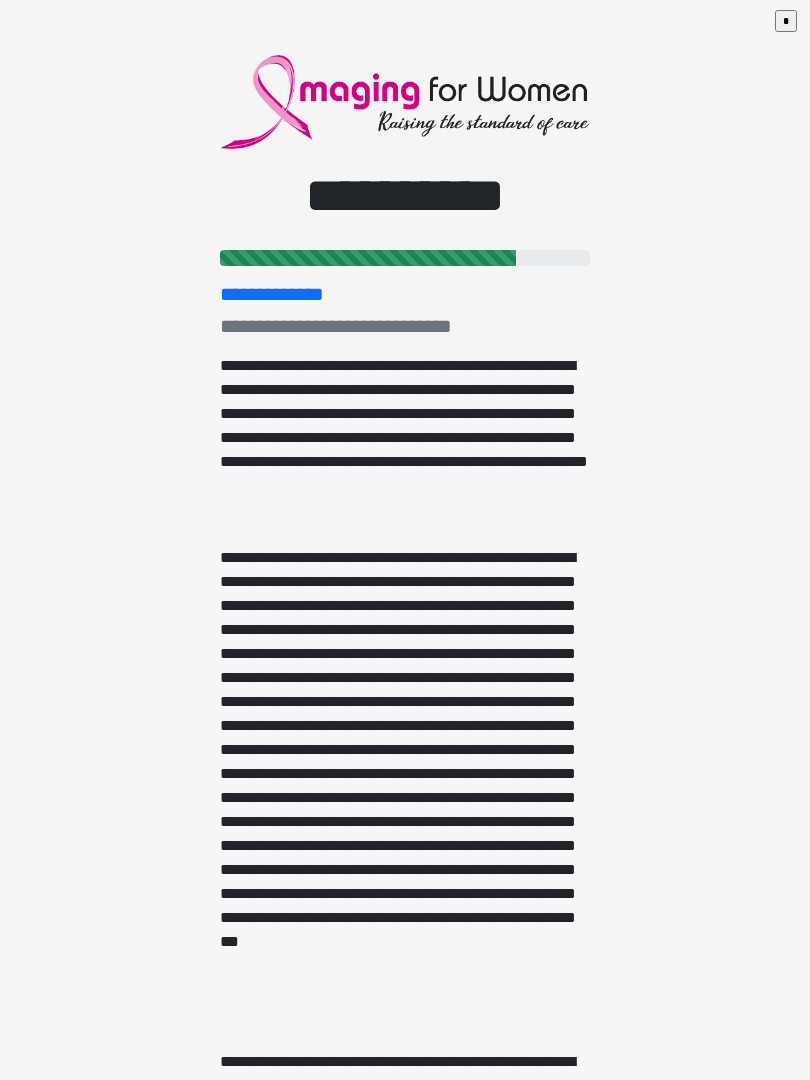 click on "**********" at bounding box center [405, 786] 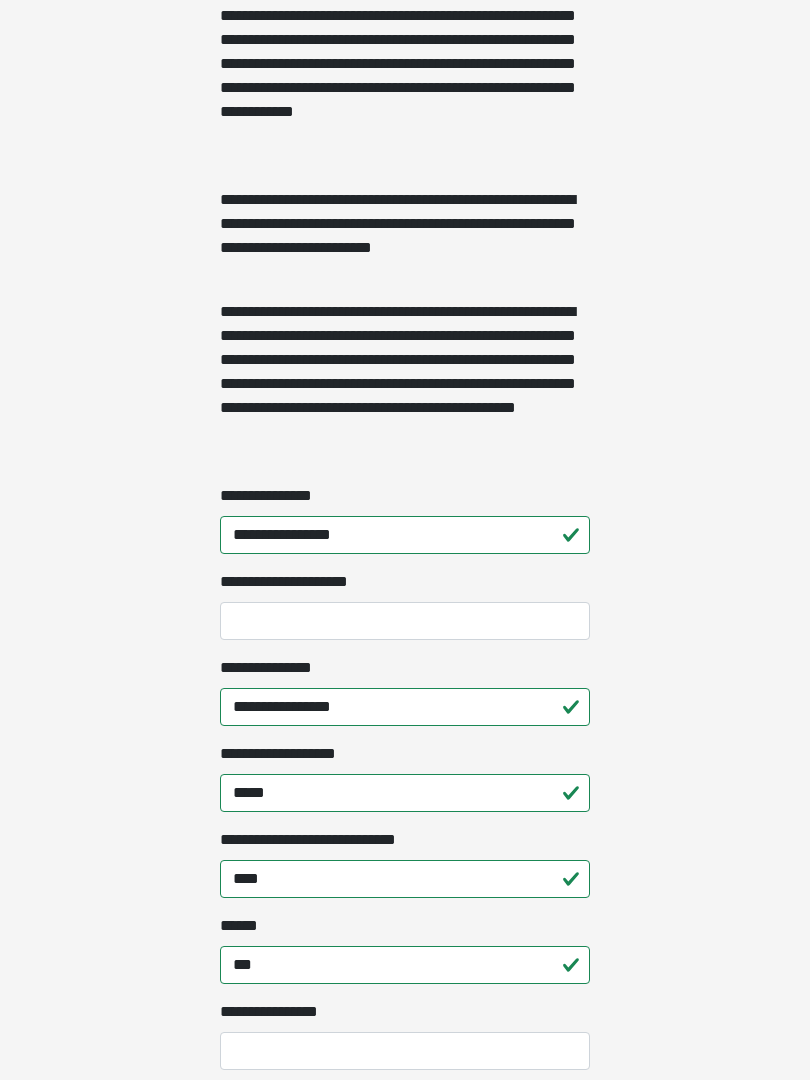 scroll, scrollTop: 1467, scrollLeft: 0, axis: vertical 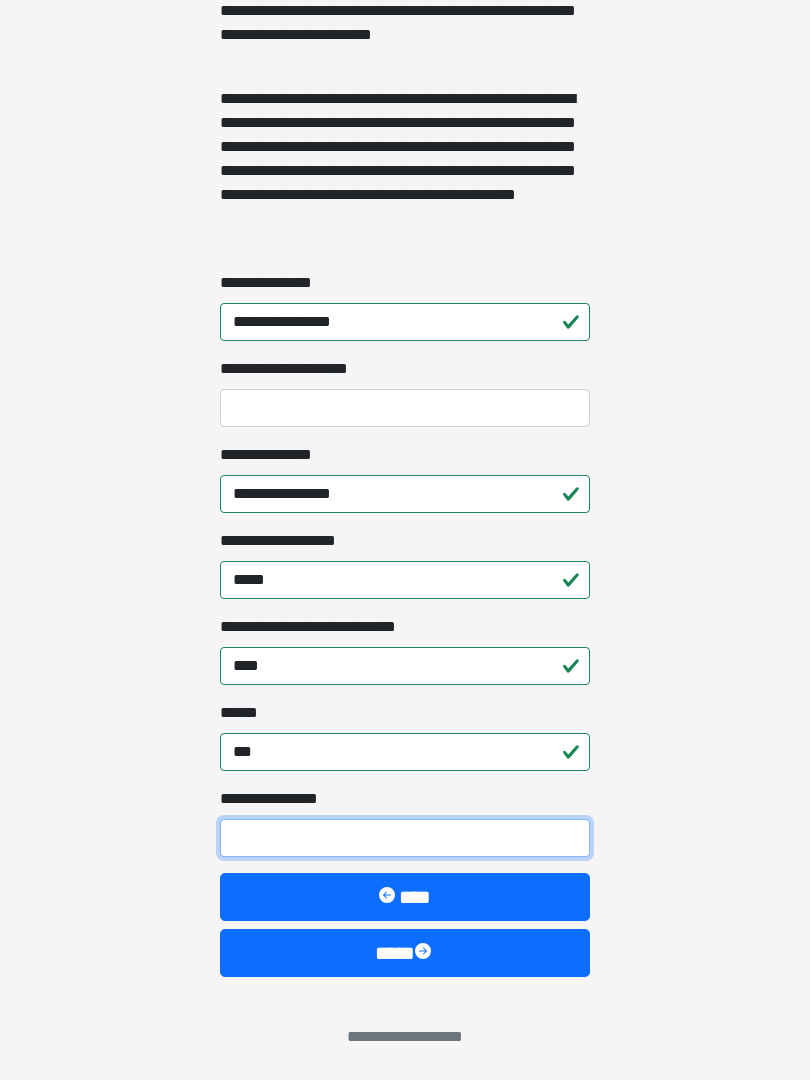 click on "**********" at bounding box center [405, 838] 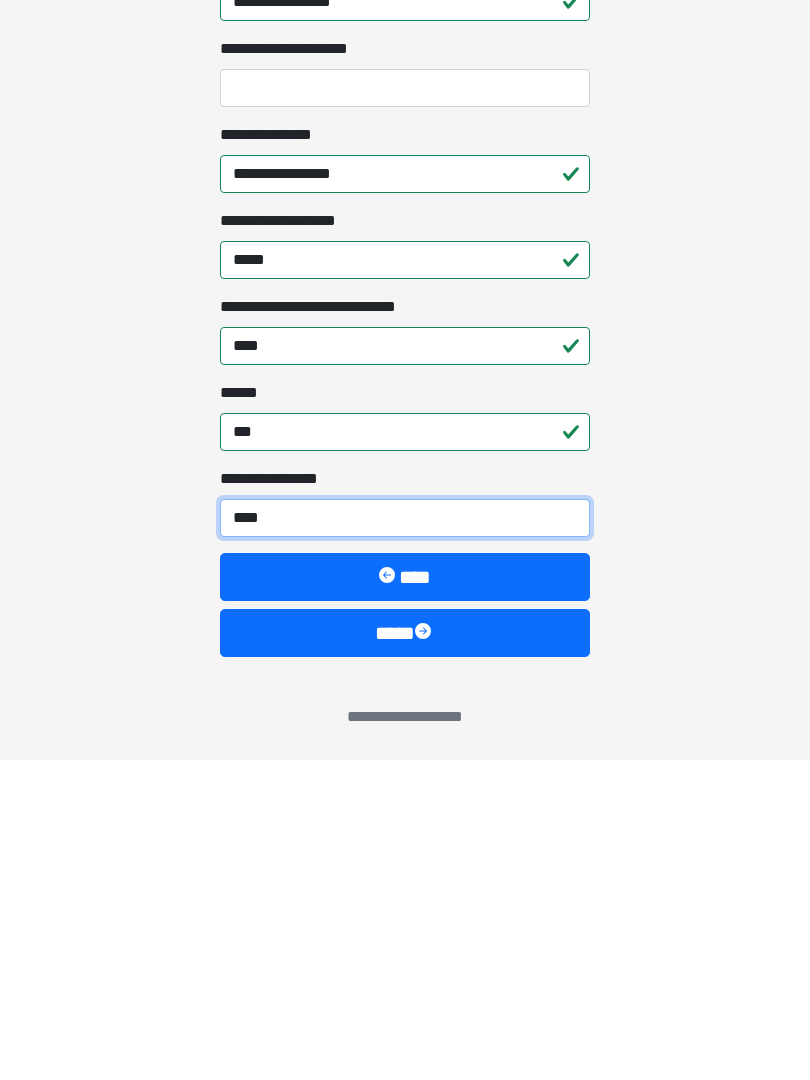 type on "*****" 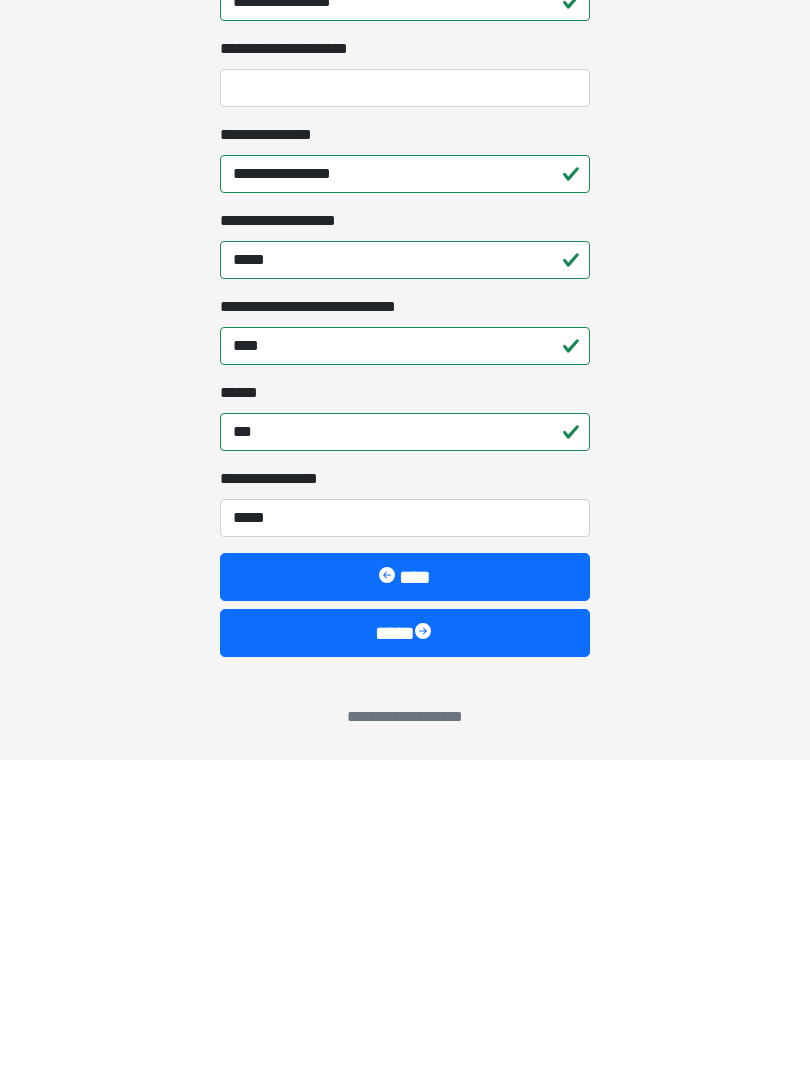 click on "****" at bounding box center (405, 953) 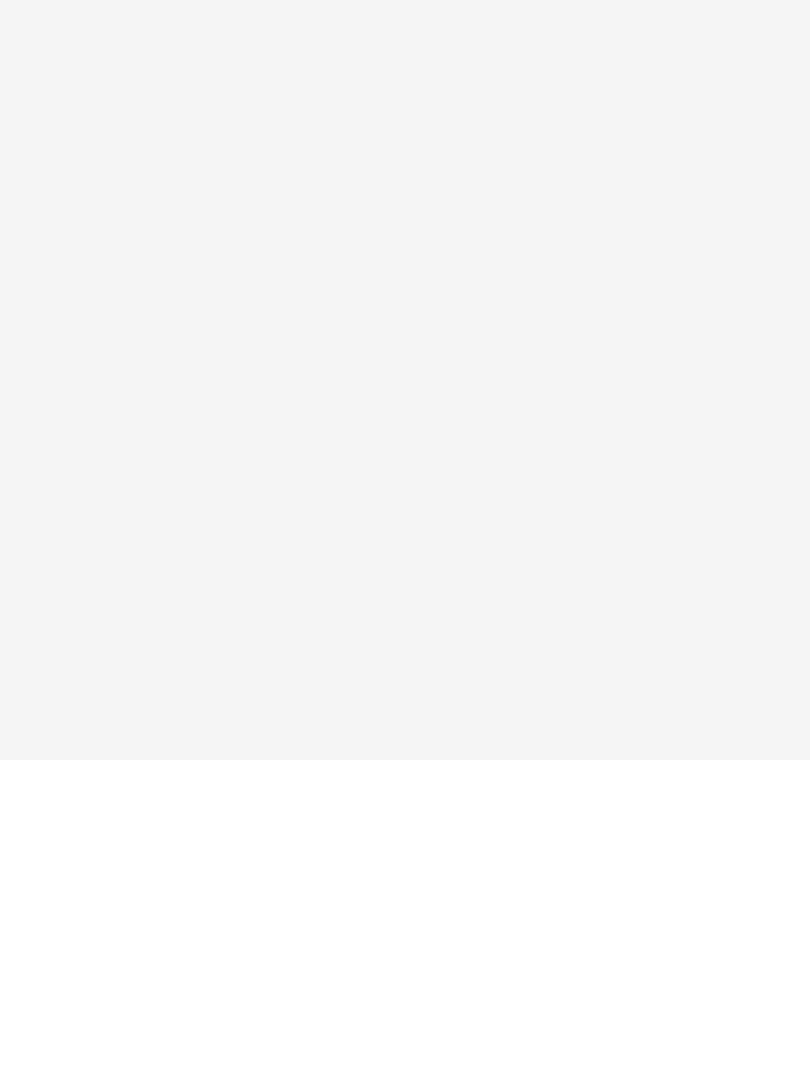 scroll, scrollTop: 0, scrollLeft: 0, axis: both 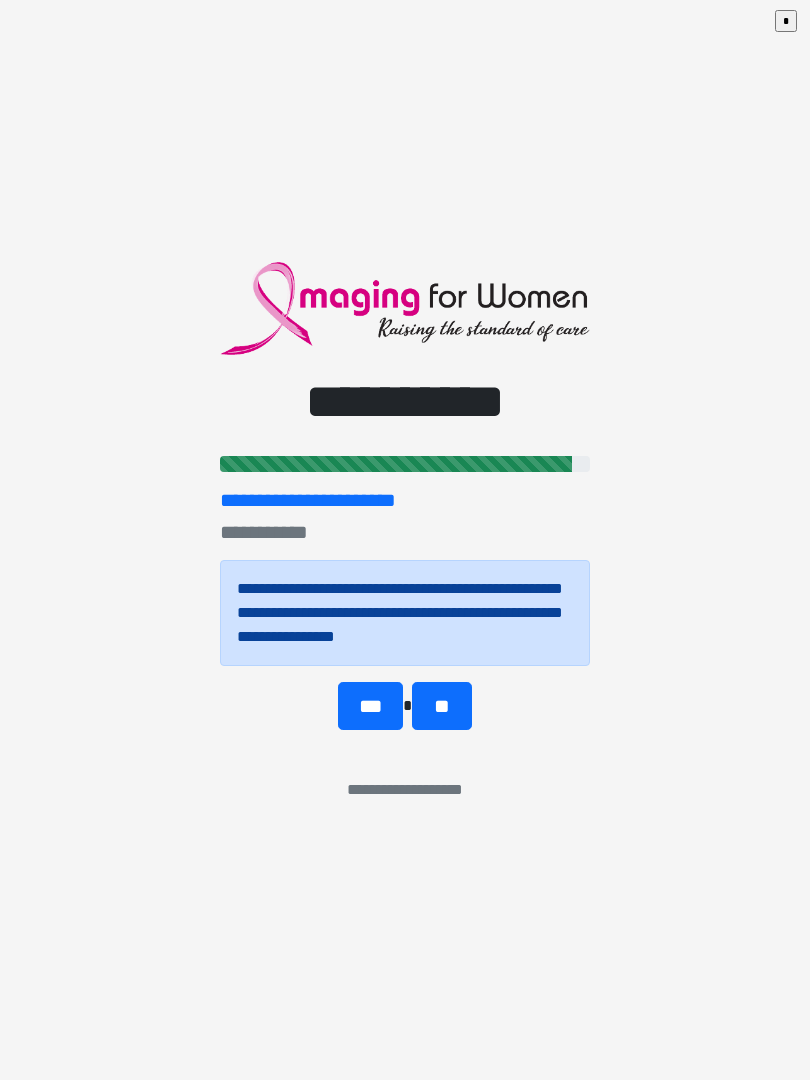 click on "**" at bounding box center [441, 706] 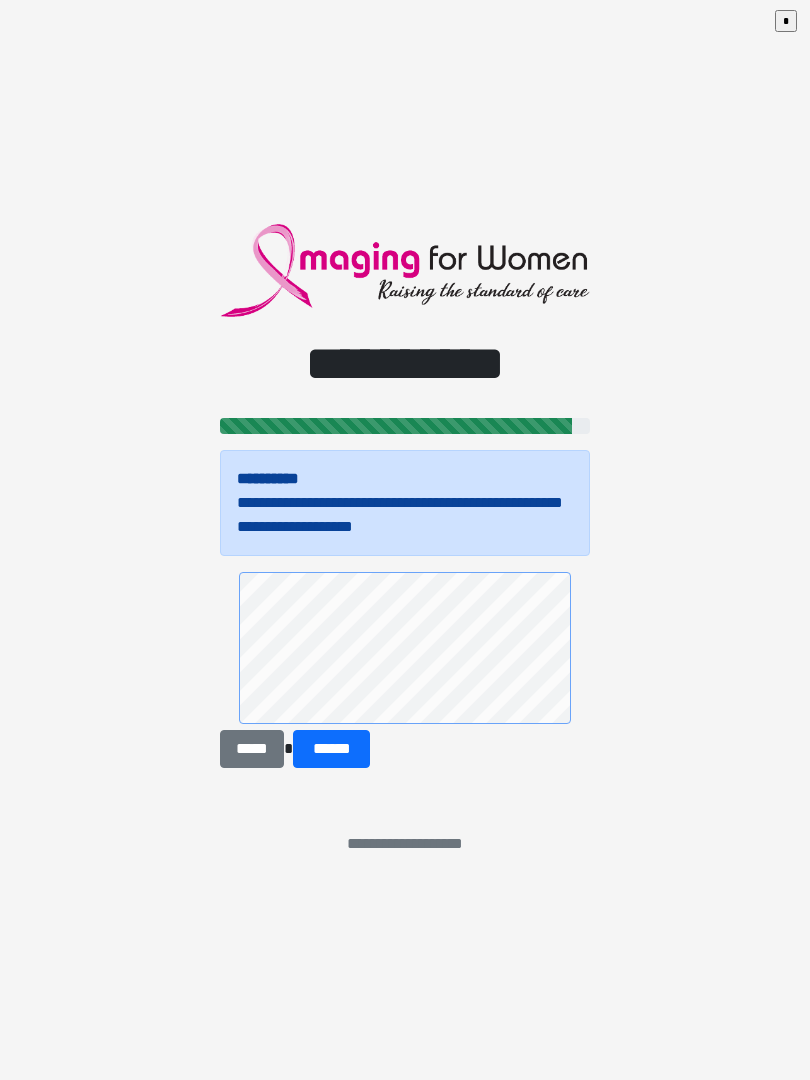 click on "******" at bounding box center [331, 749] 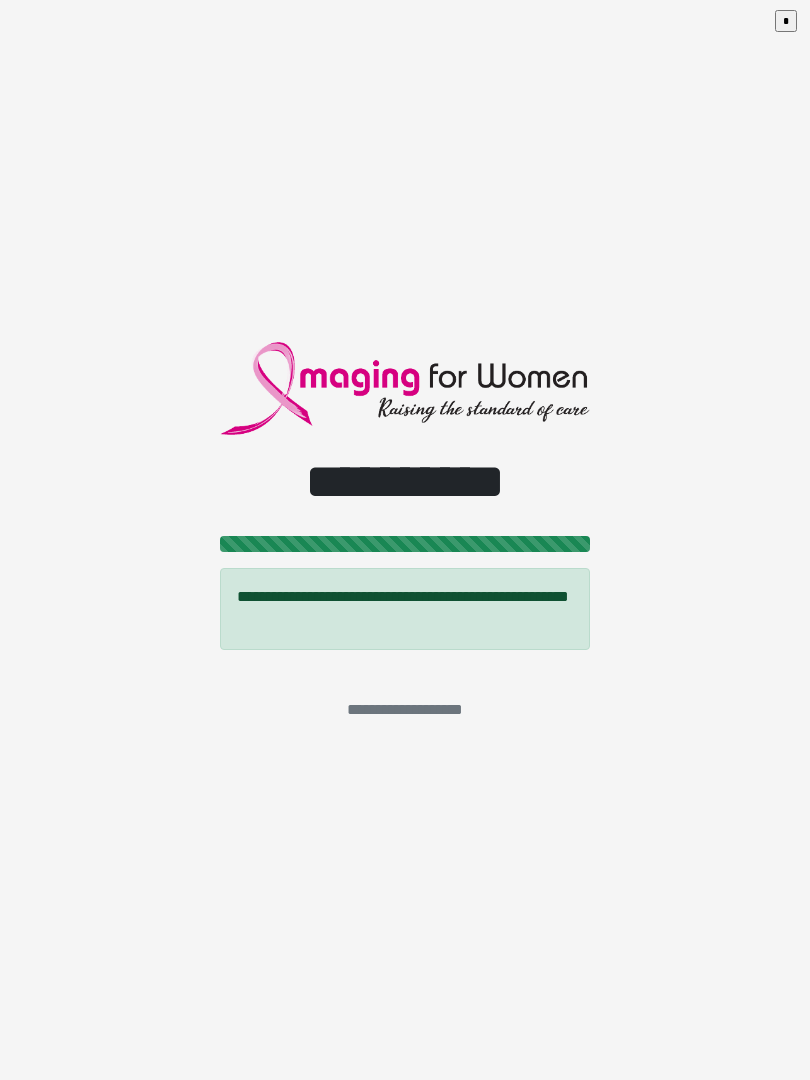 click on "*" at bounding box center (786, 21) 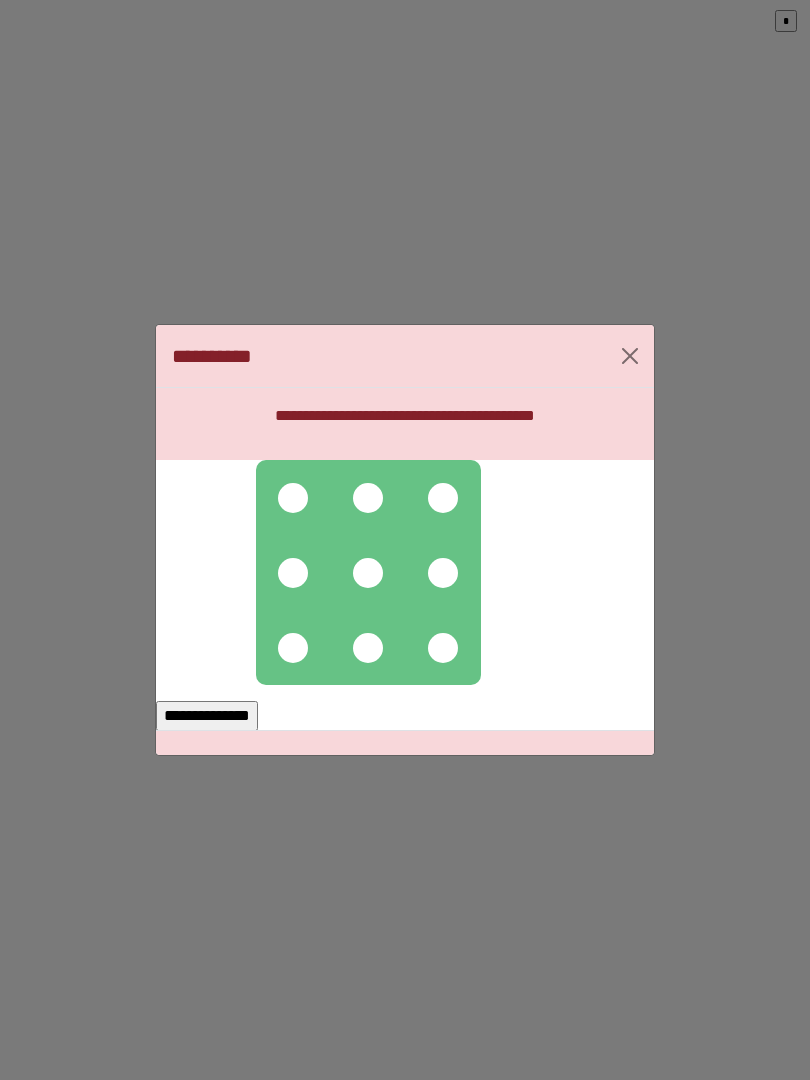 click at bounding box center (368, 573) 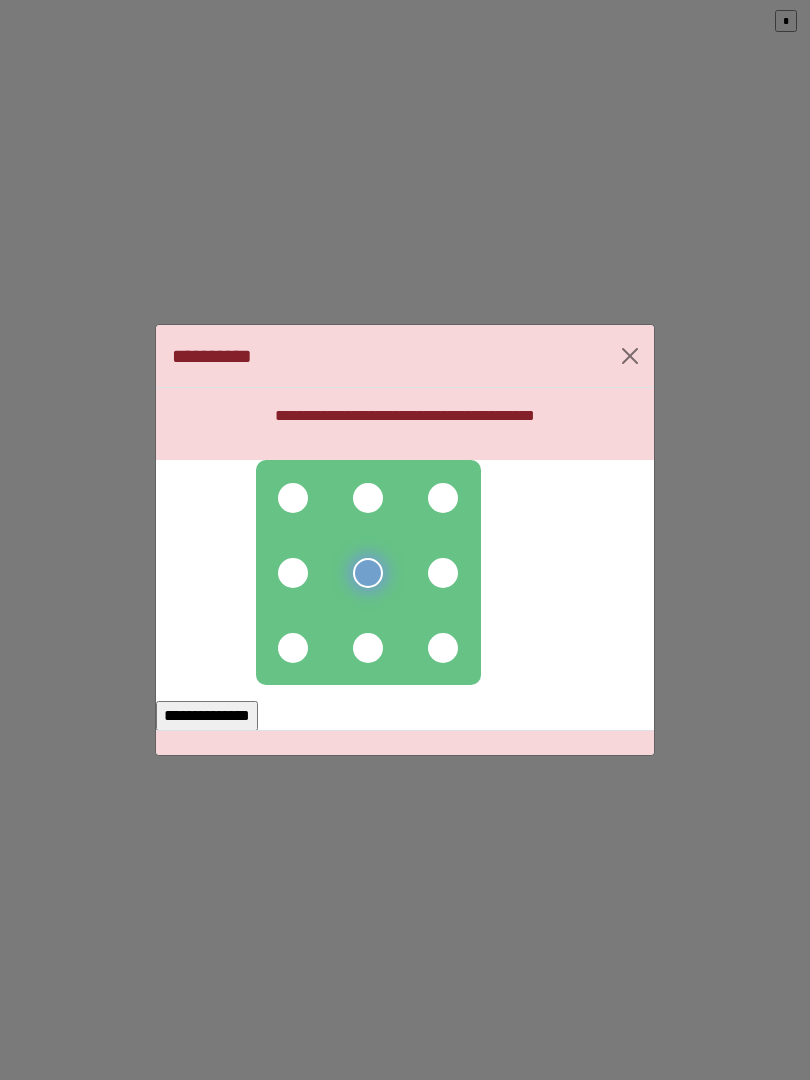 click at bounding box center (368, 498) 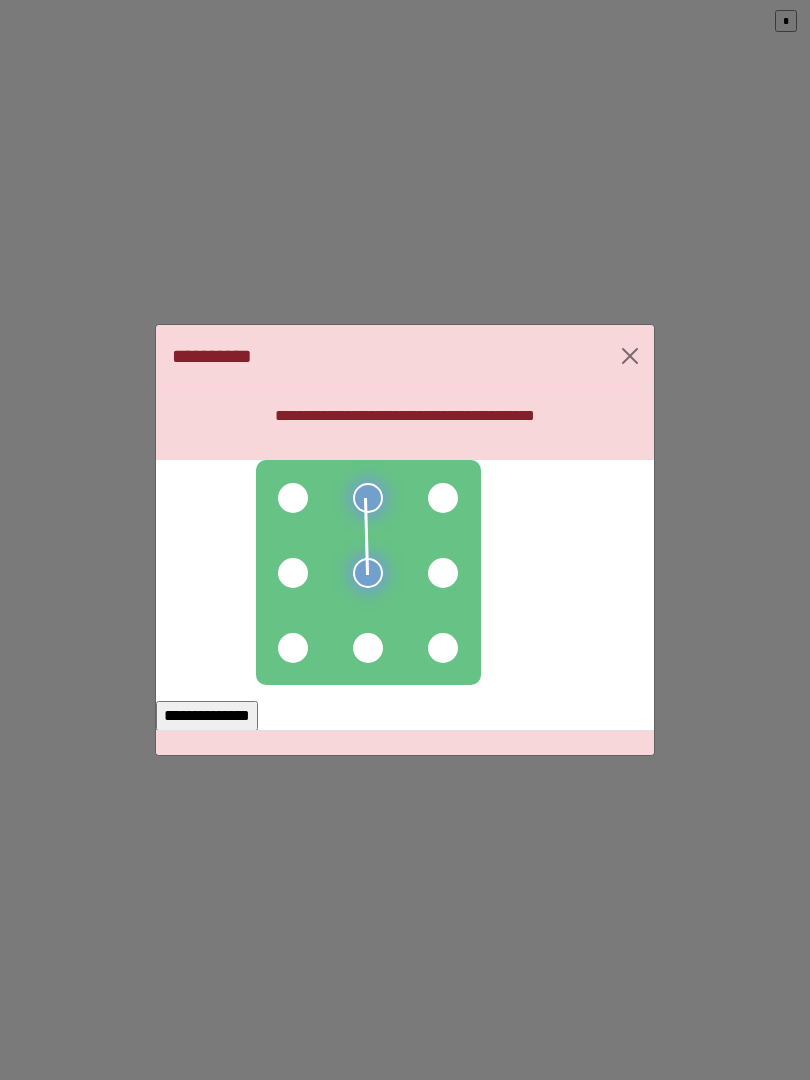 click at bounding box center (293, 498) 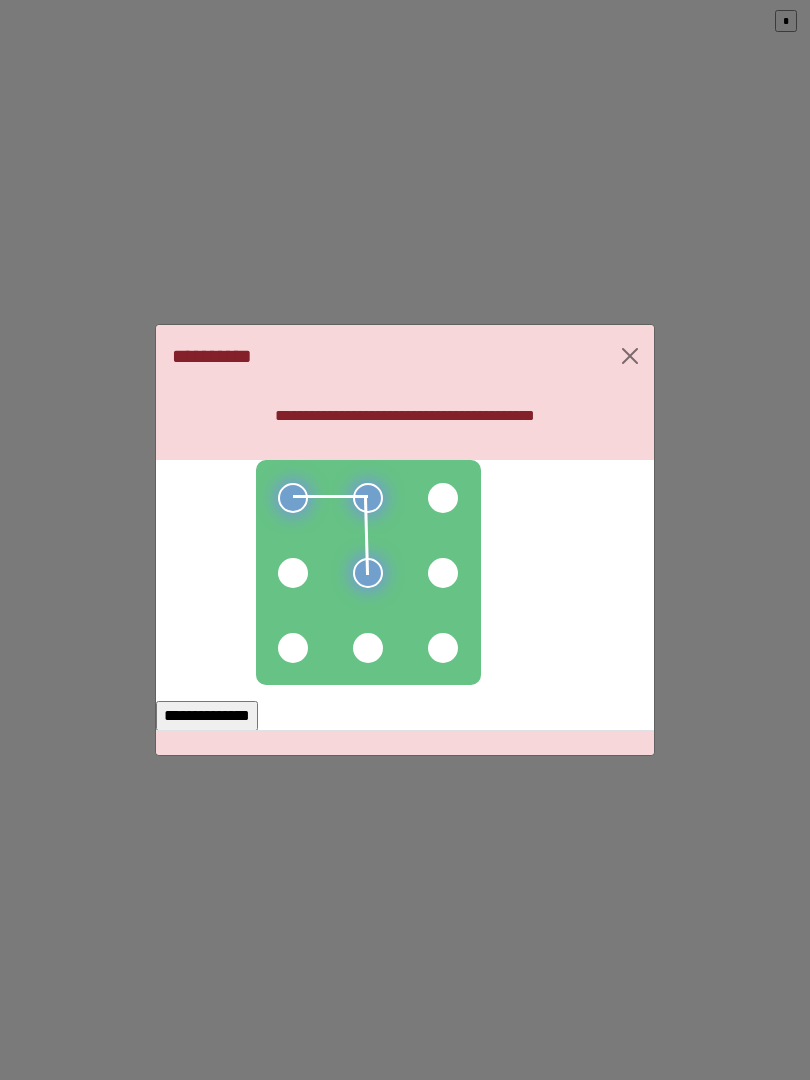 click at bounding box center [293, 573] 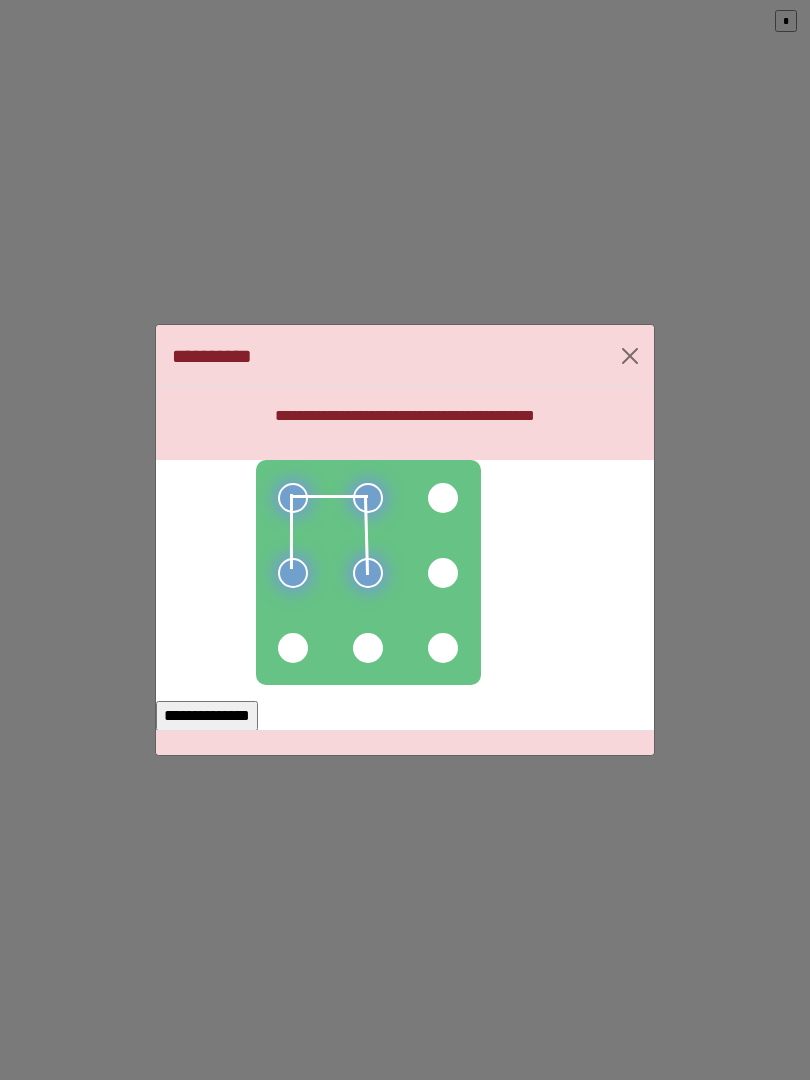 click at bounding box center [293, 648] 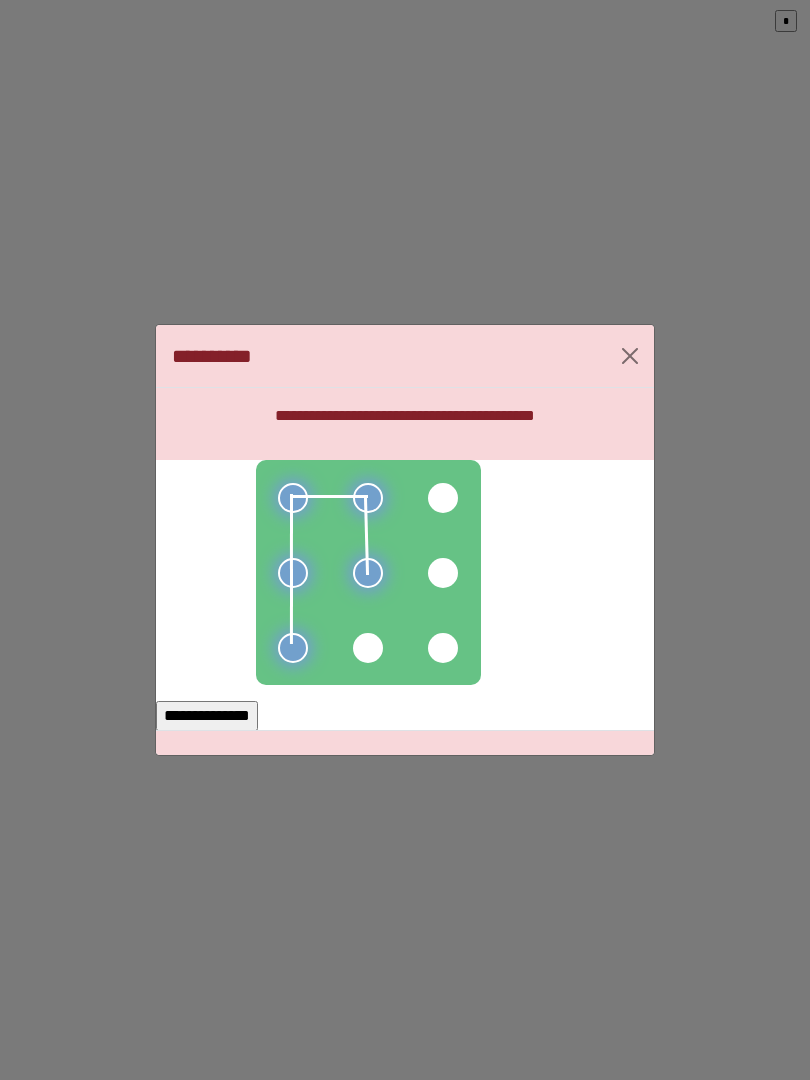 click on "**********" at bounding box center [207, 716] 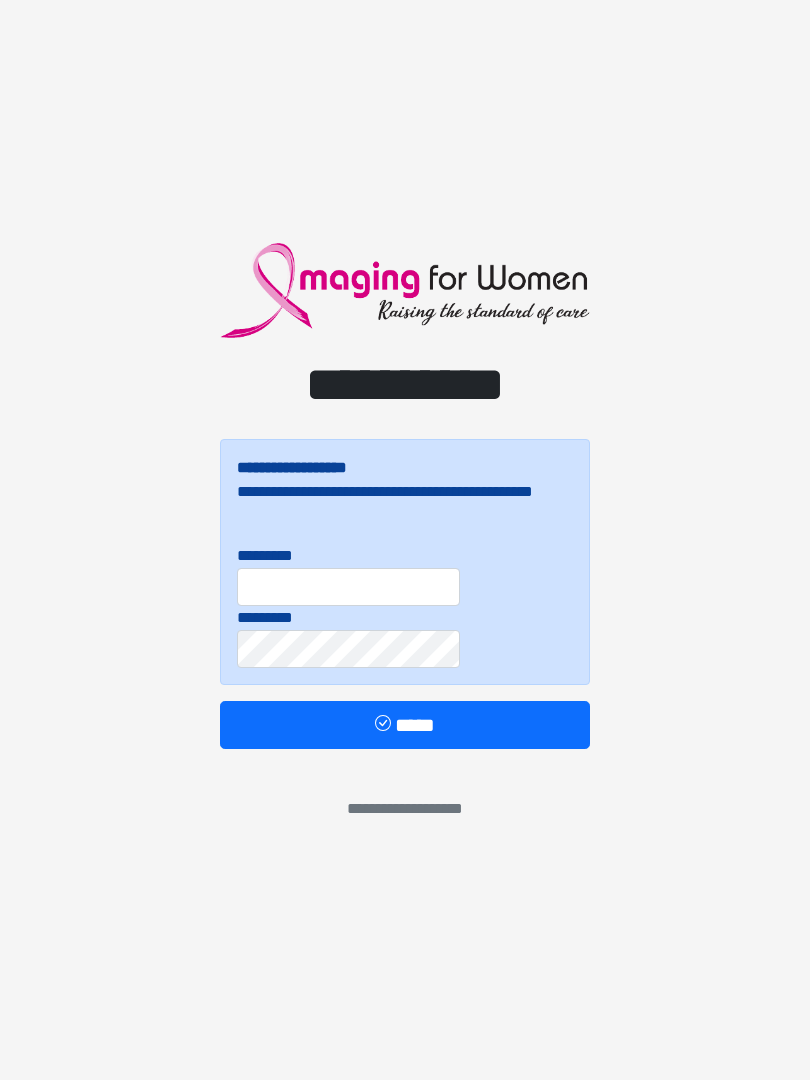 scroll, scrollTop: 0, scrollLeft: 0, axis: both 